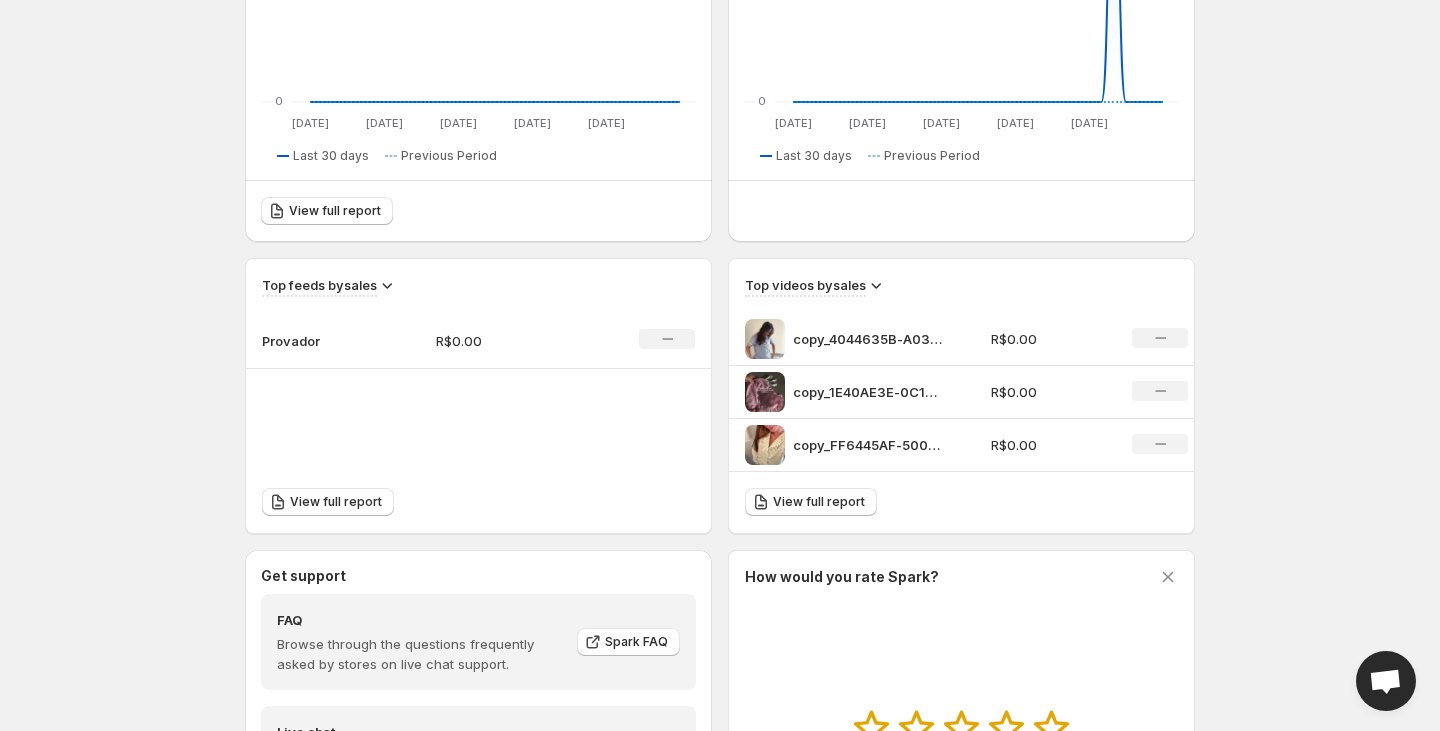 scroll, scrollTop: 696, scrollLeft: 0, axis: vertical 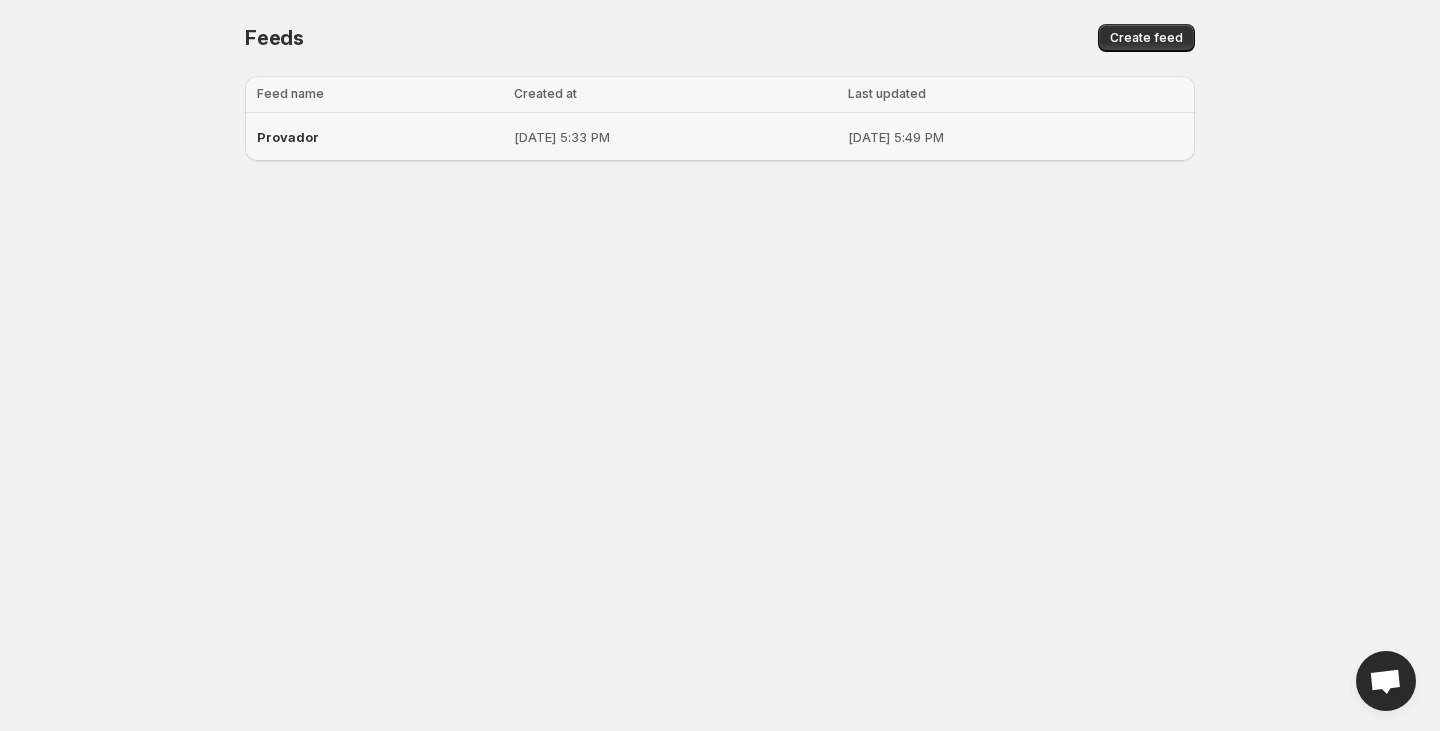 click on "[DATE] 5:33 PM" at bounding box center [675, 137] 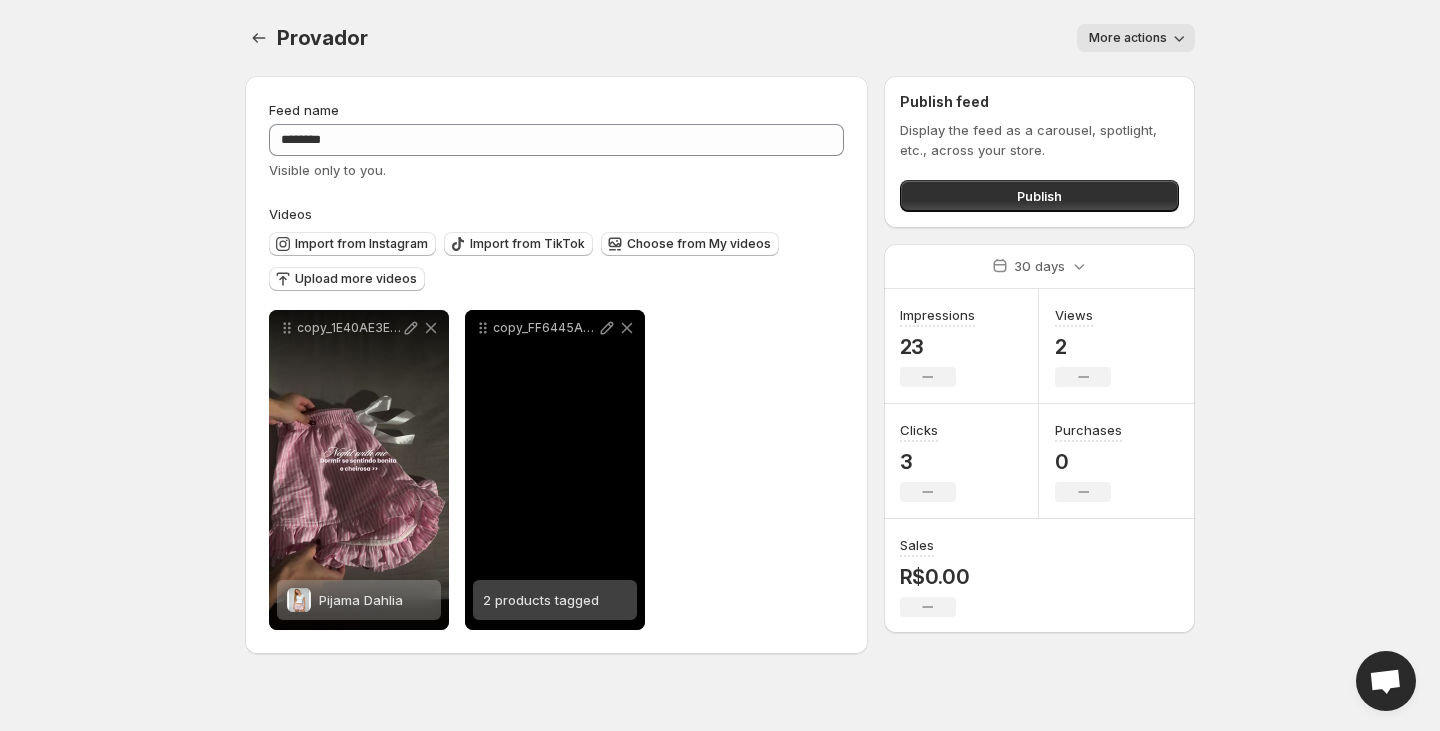click on "copy_FF6445AF-5009-4248-8374-2C862F547BA9" at bounding box center (555, 470) 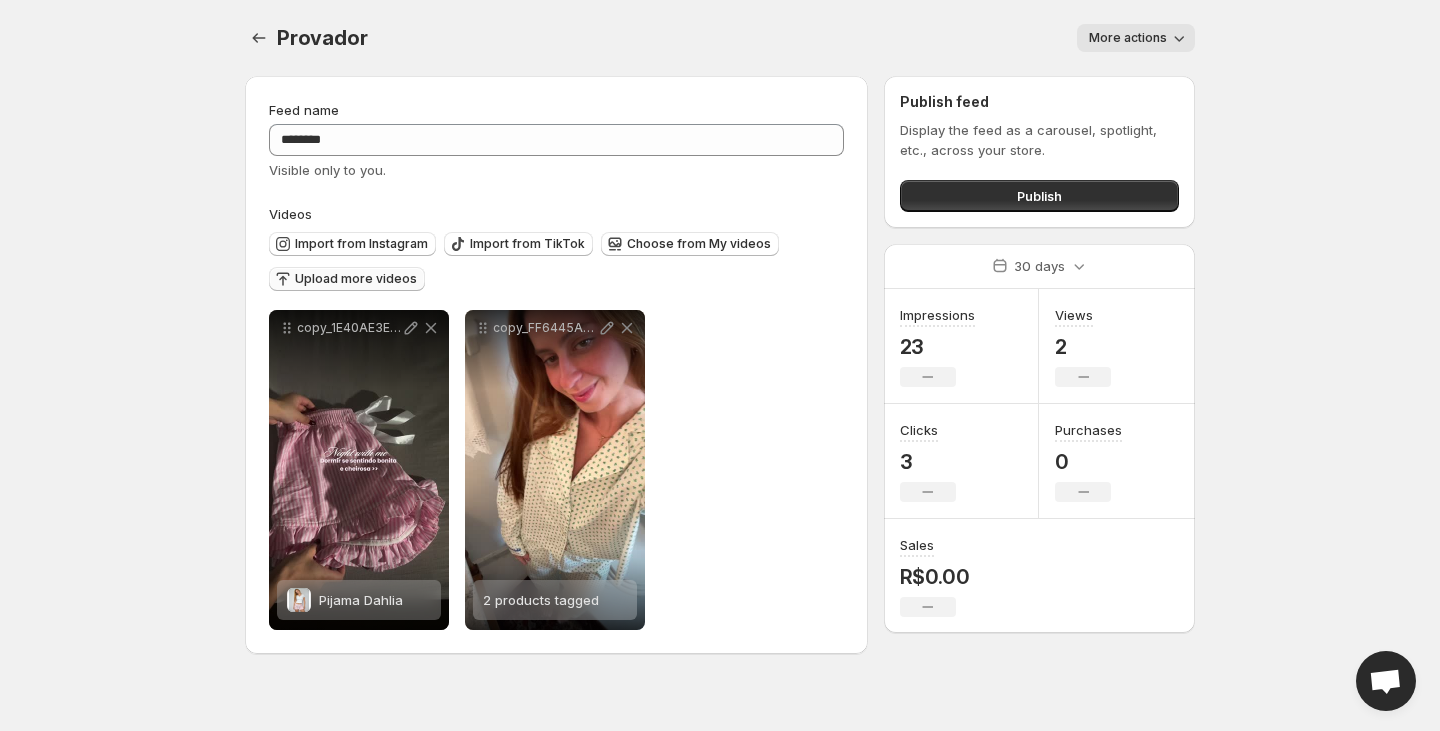 click on "Upload more videos" at bounding box center [356, 279] 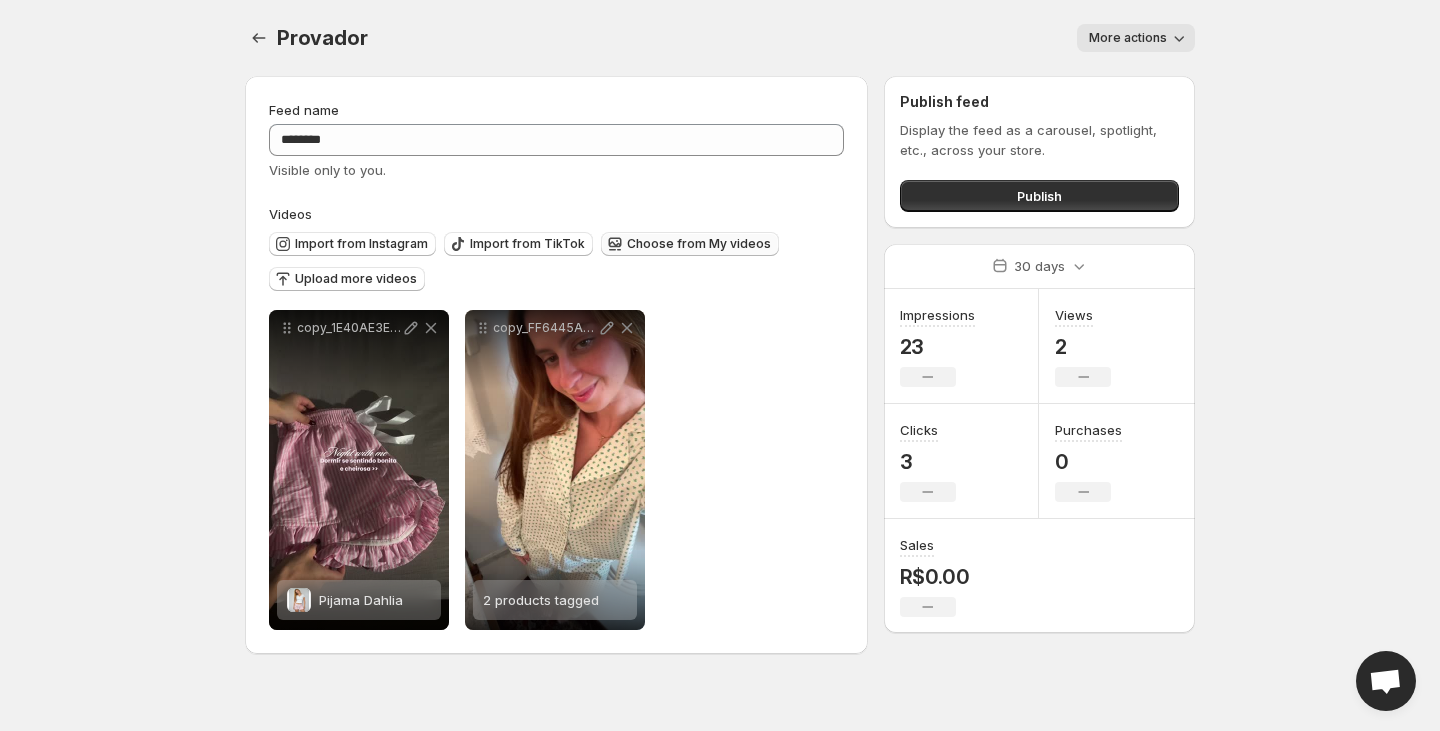 click on "Choose from My videos" at bounding box center [699, 244] 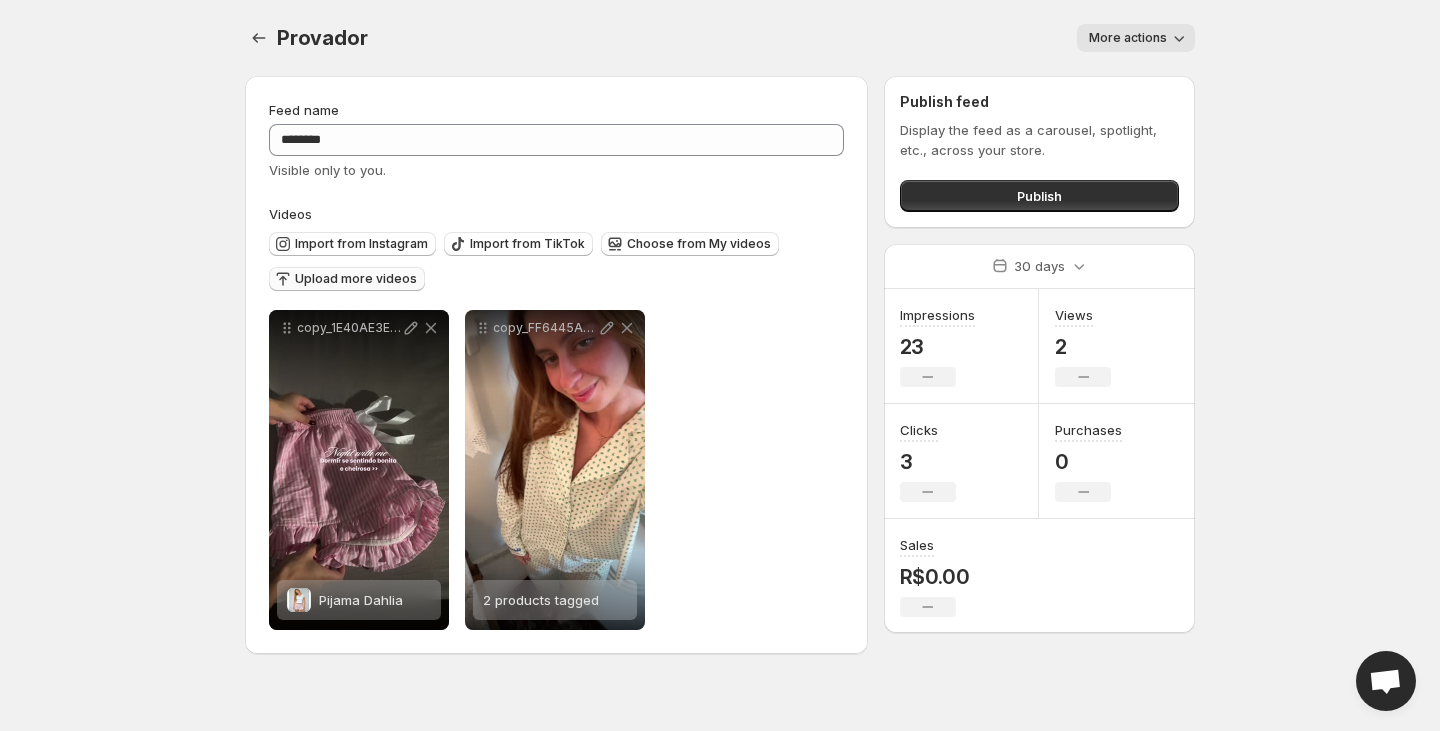 click on "Upload more videos" at bounding box center (356, 279) 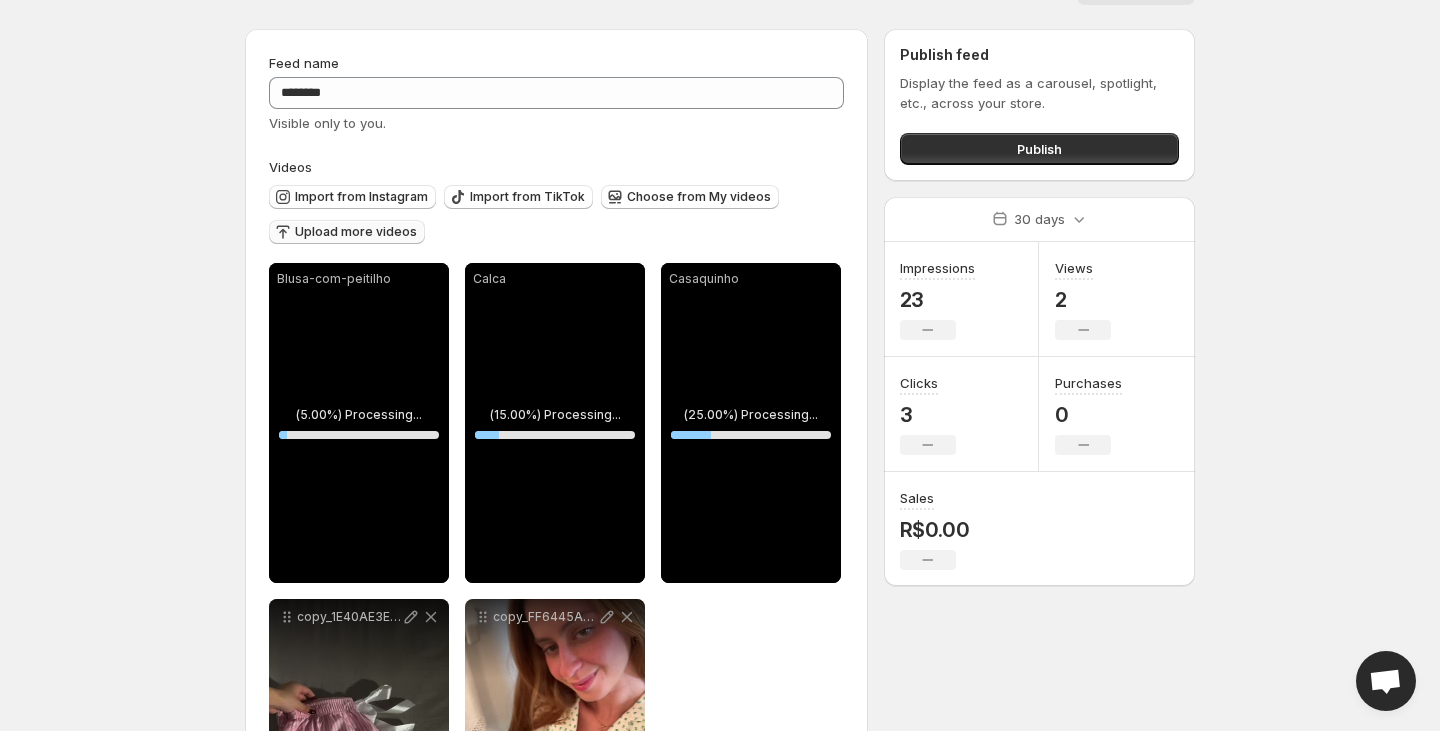 scroll, scrollTop: 0, scrollLeft: 0, axis: both 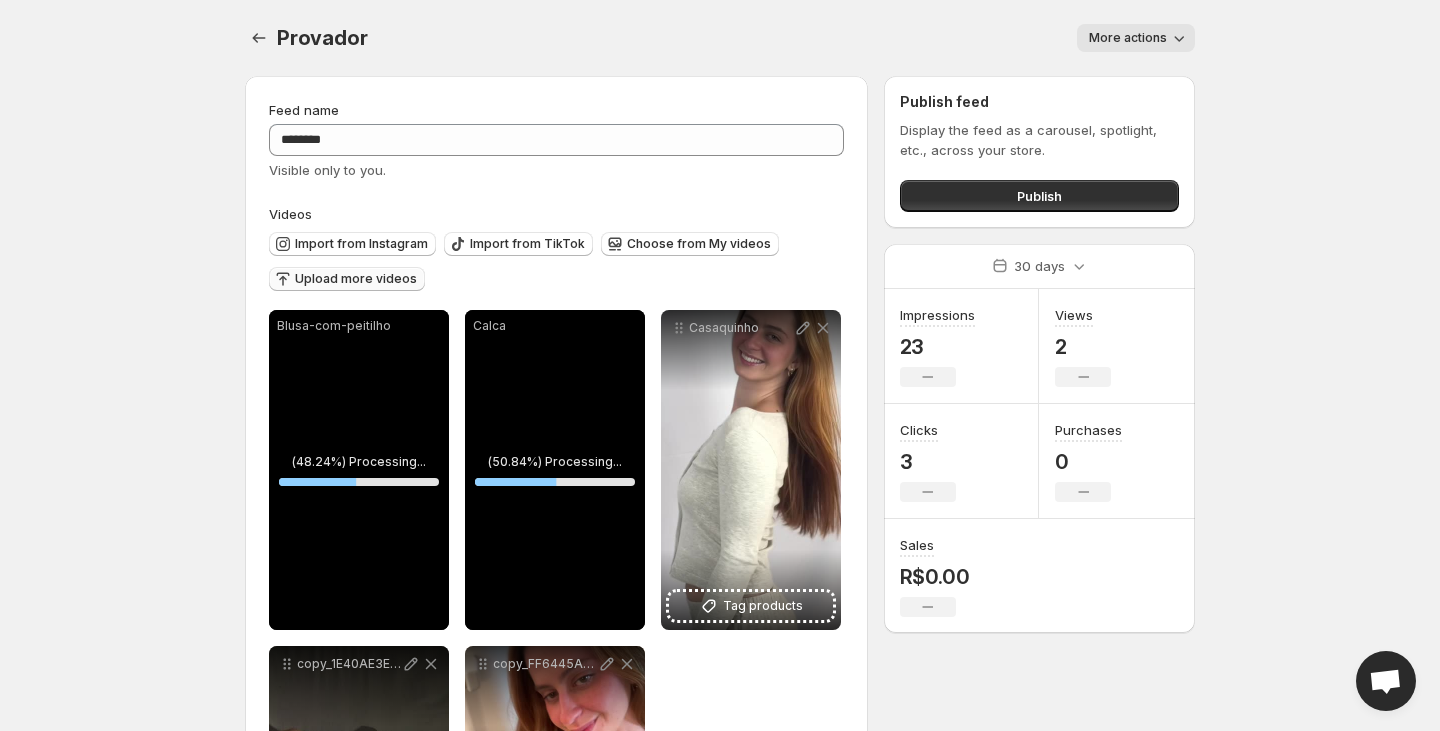 click on "Upload more videos" at bounding box center [356, 279] 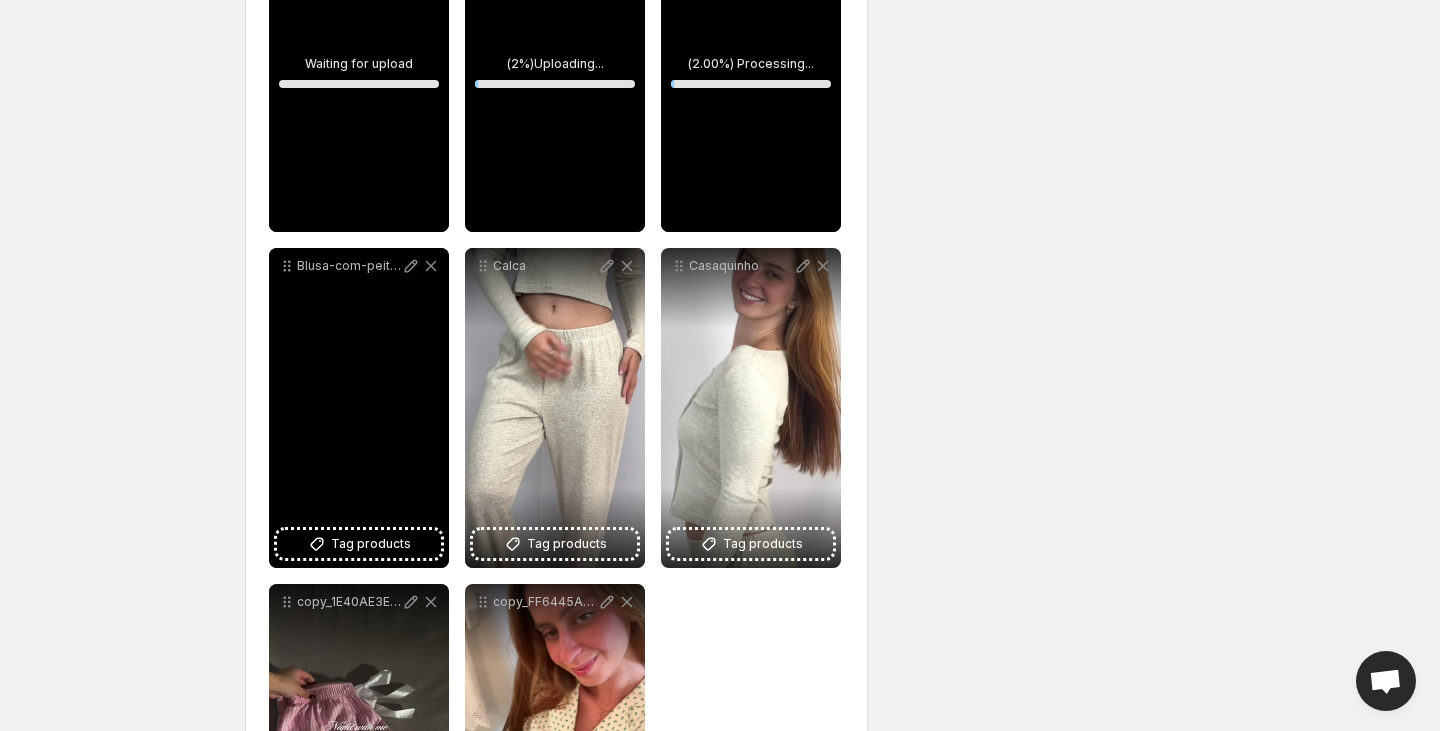 scroll, scrollTop: 854, scrollLeft: 0, axis: vertical 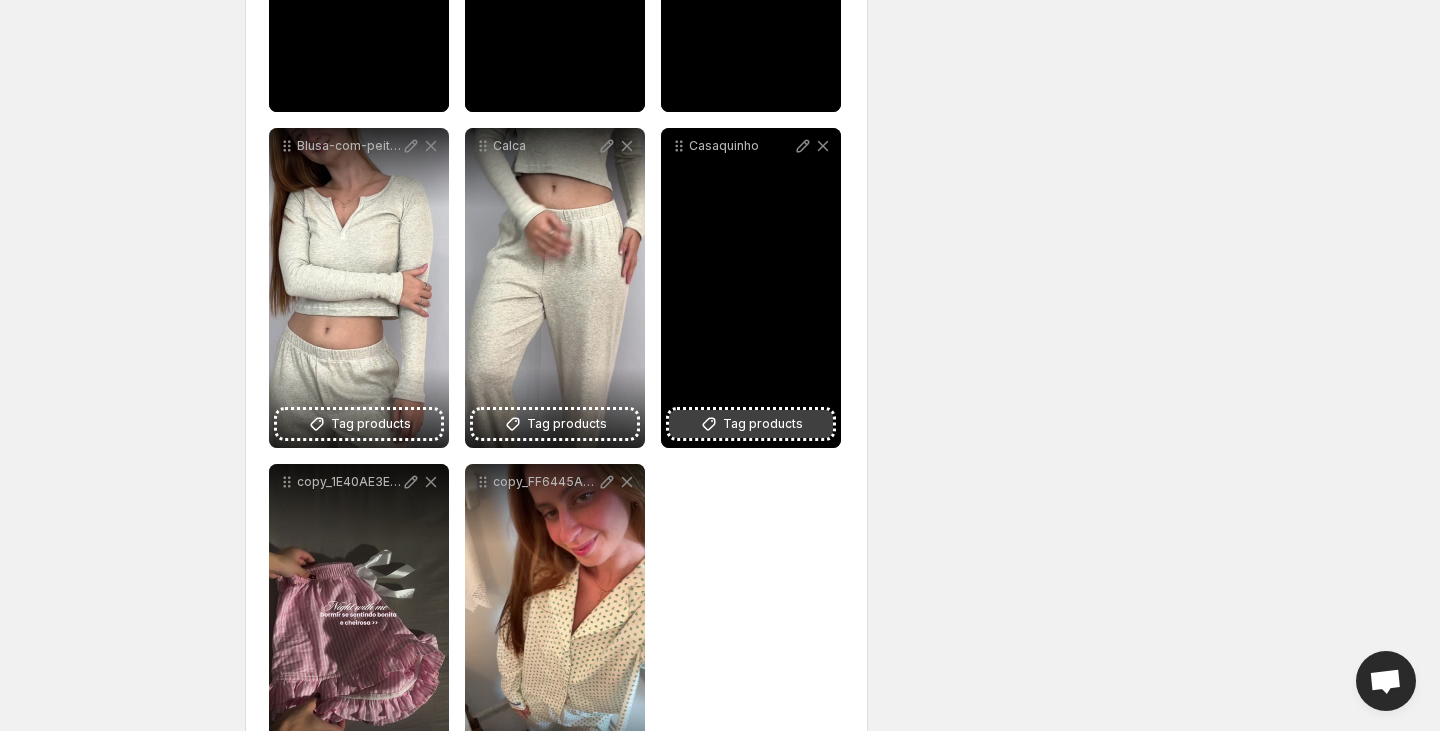 click on "Tag products" at bounding box center (763, 424) 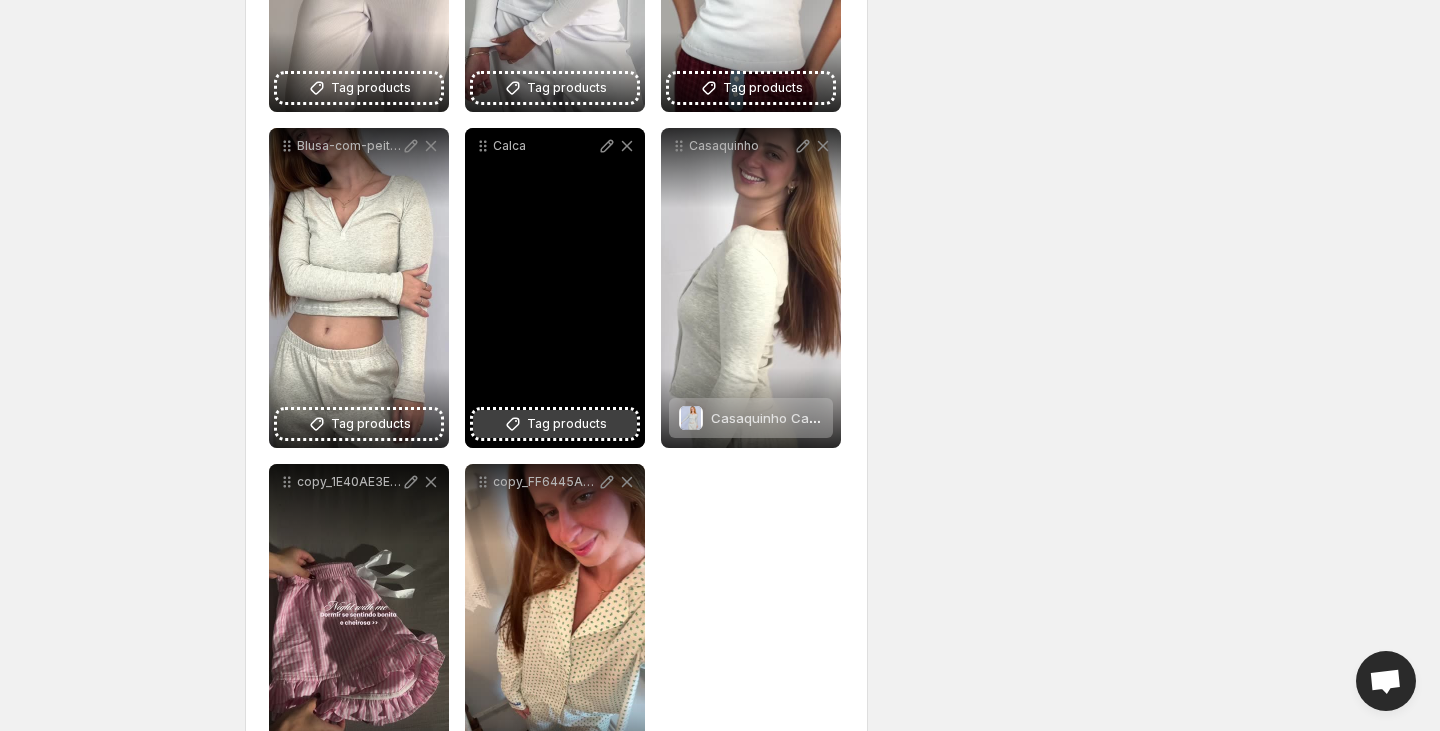 click on "Tag products" at bounding box center (567, 424) 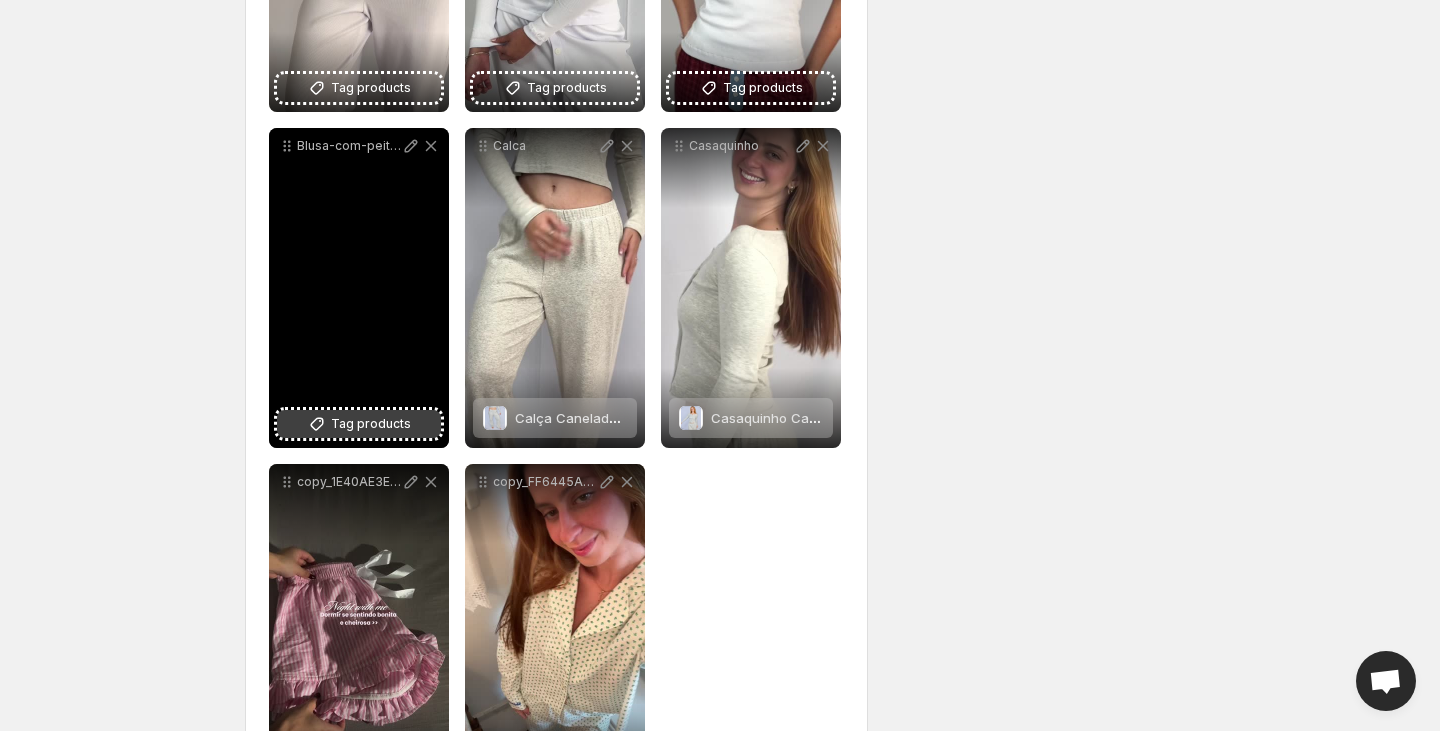 click on "Tag products" at bounding box center (371, 424) 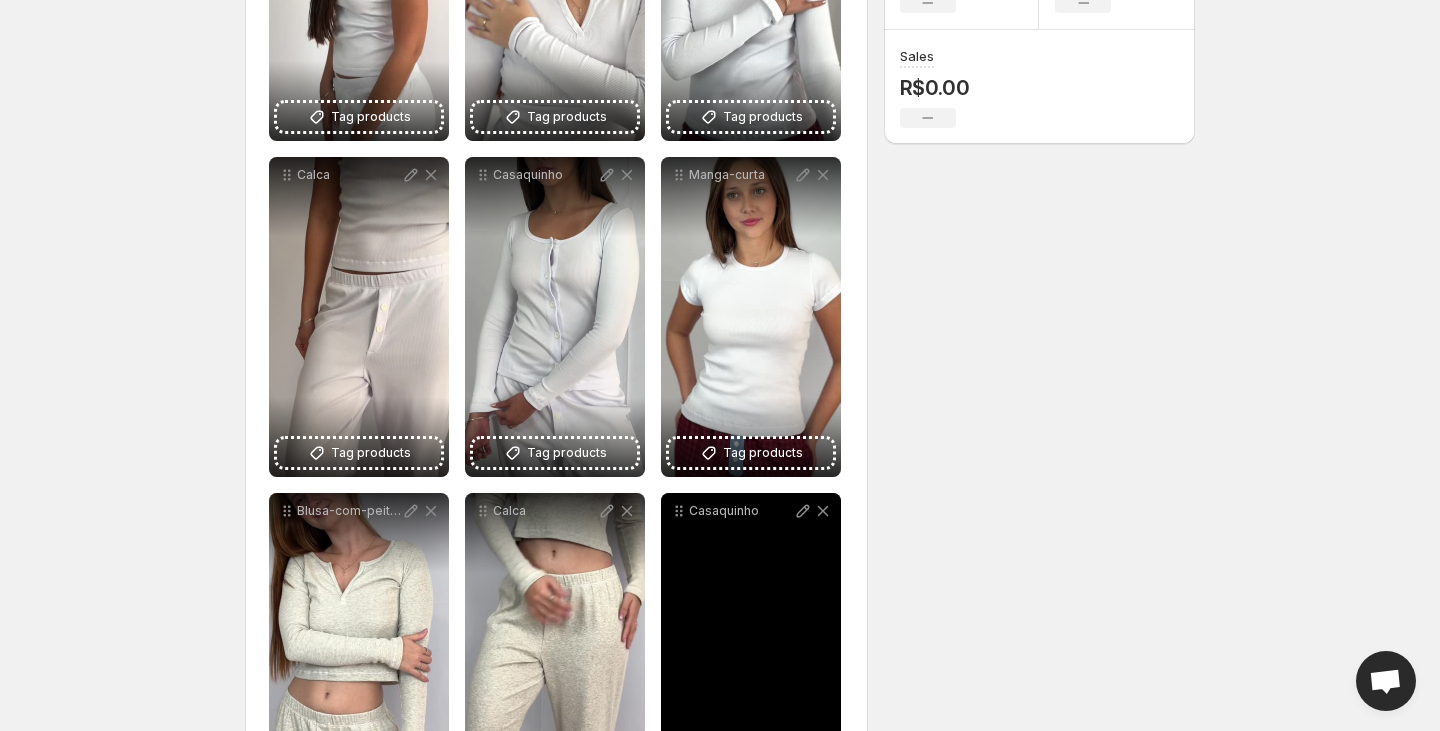 scroll, scrollTop: 434, scrollLeft: 0, axis: vertical 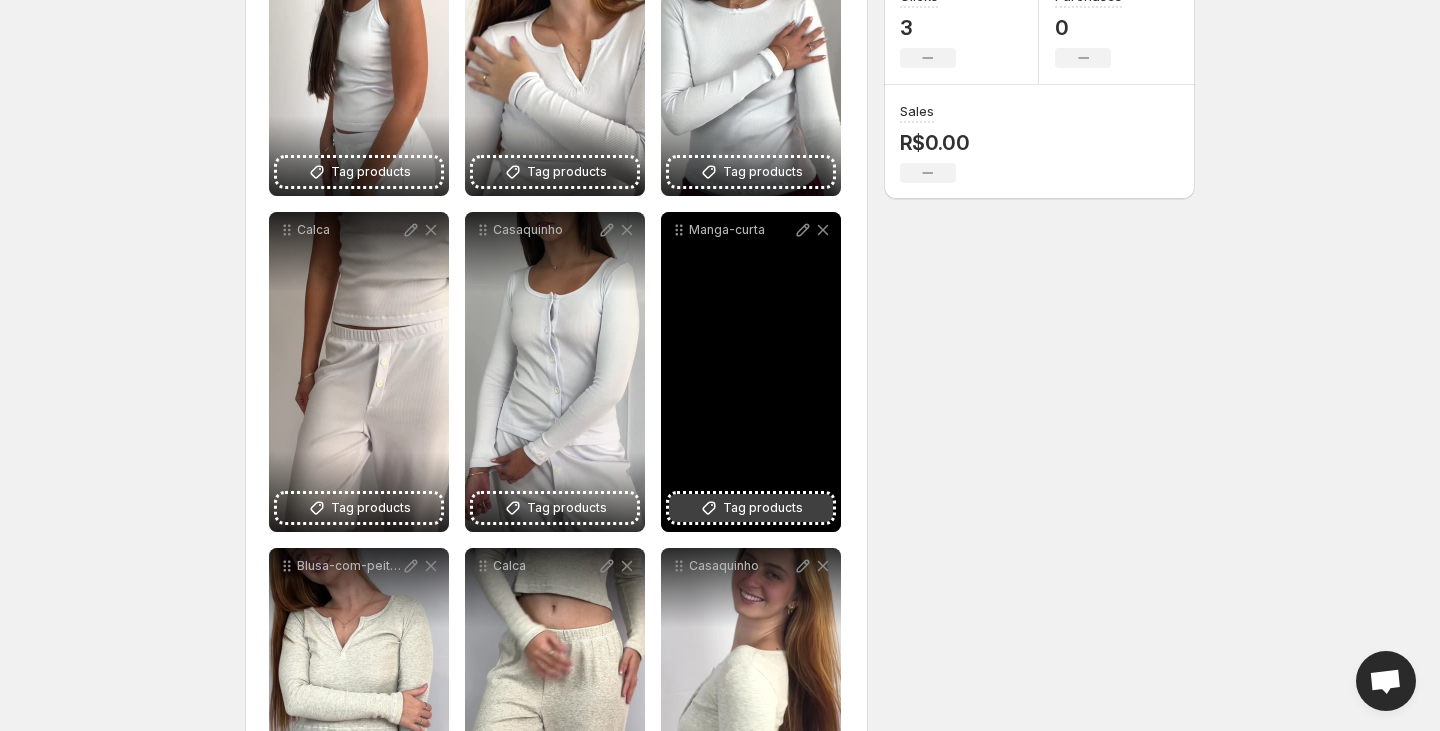 click on "Tag products" at bounding box center [751, 508] 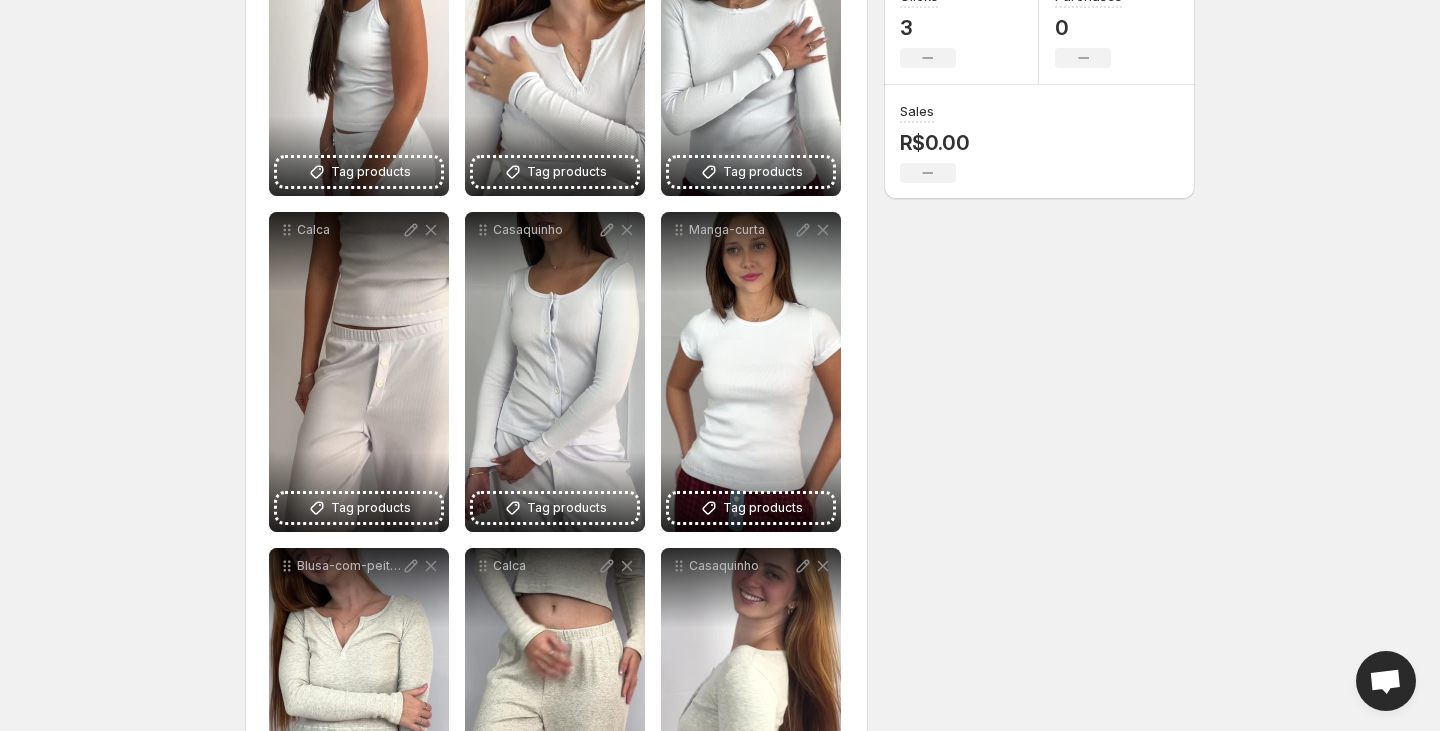 scroll, scrollTop: 0, scrollLeft: 0, axis: both 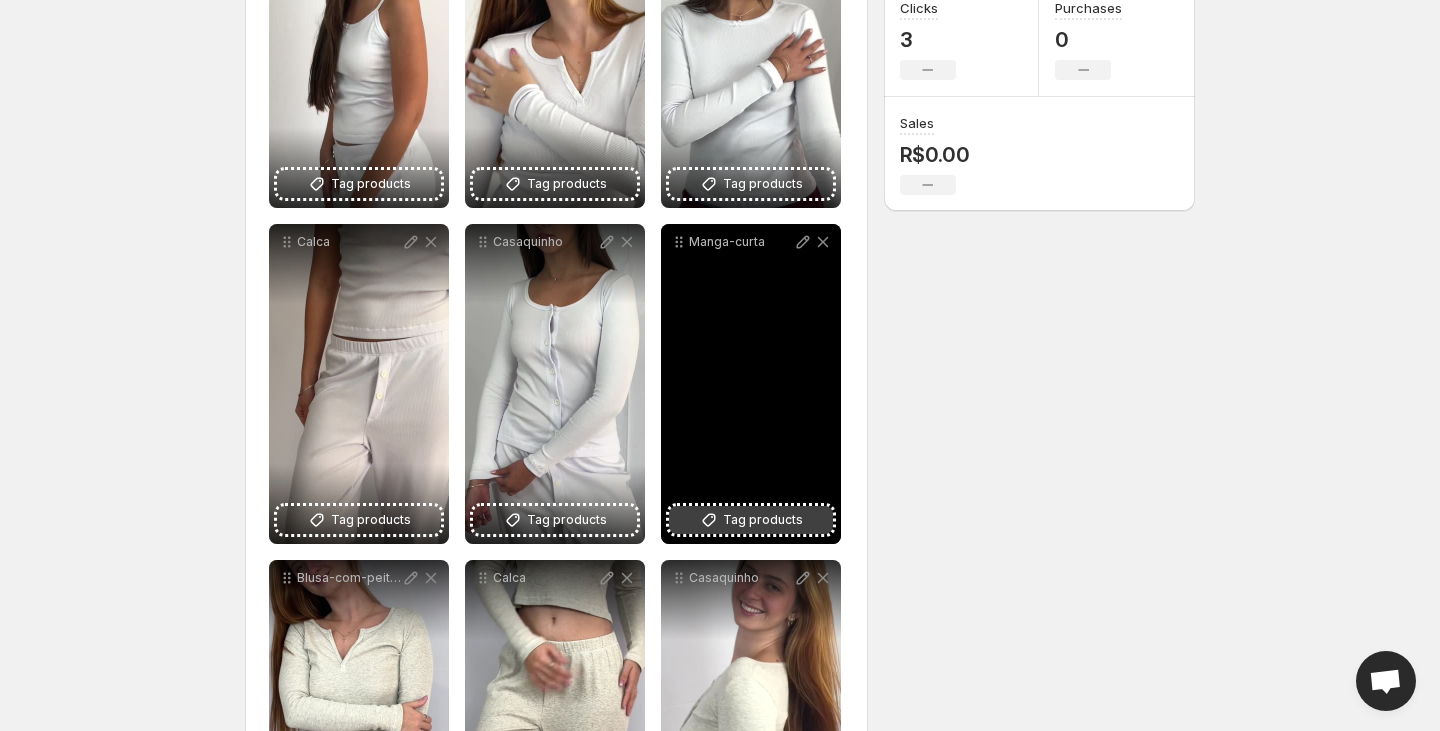 click on "Tag products" at bounding box center [763, 520] 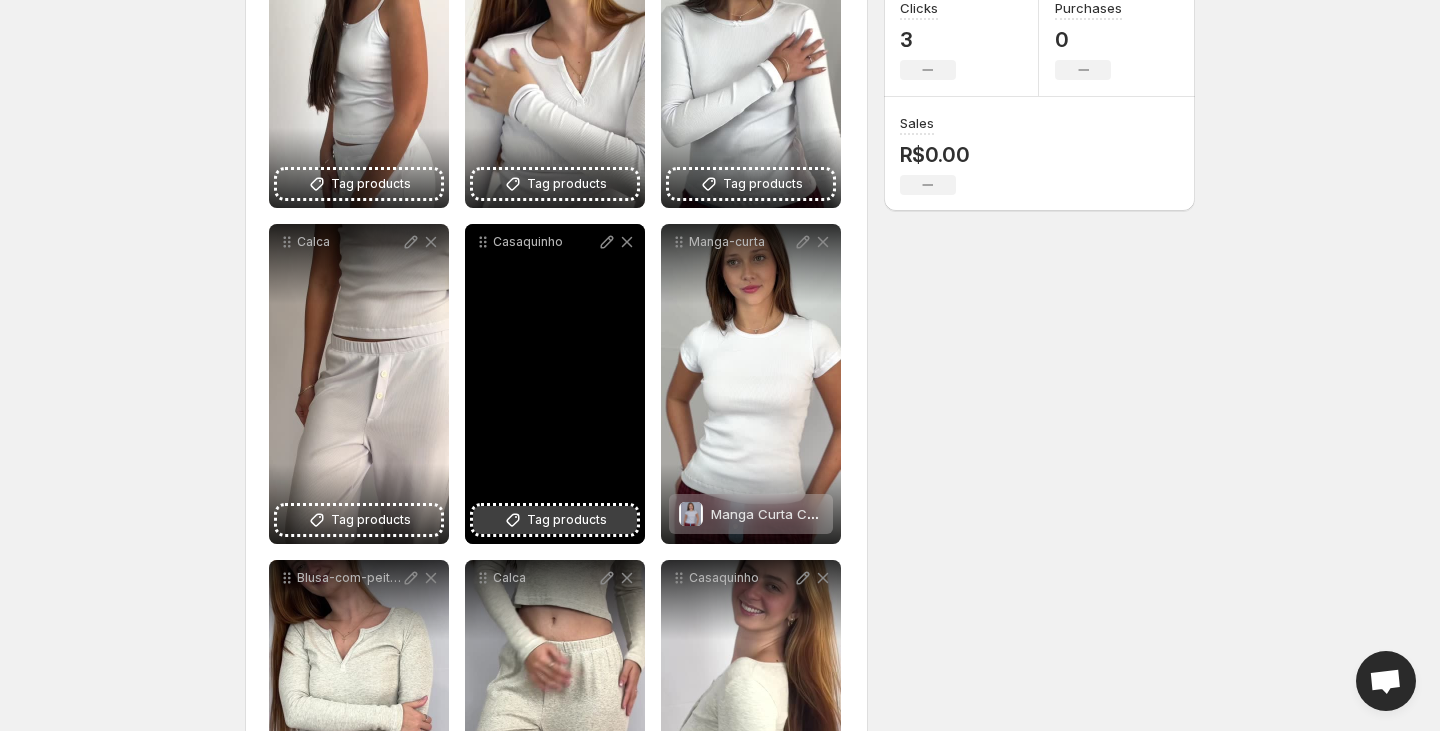 click on "Tag products" at bounding box center (567, 520) 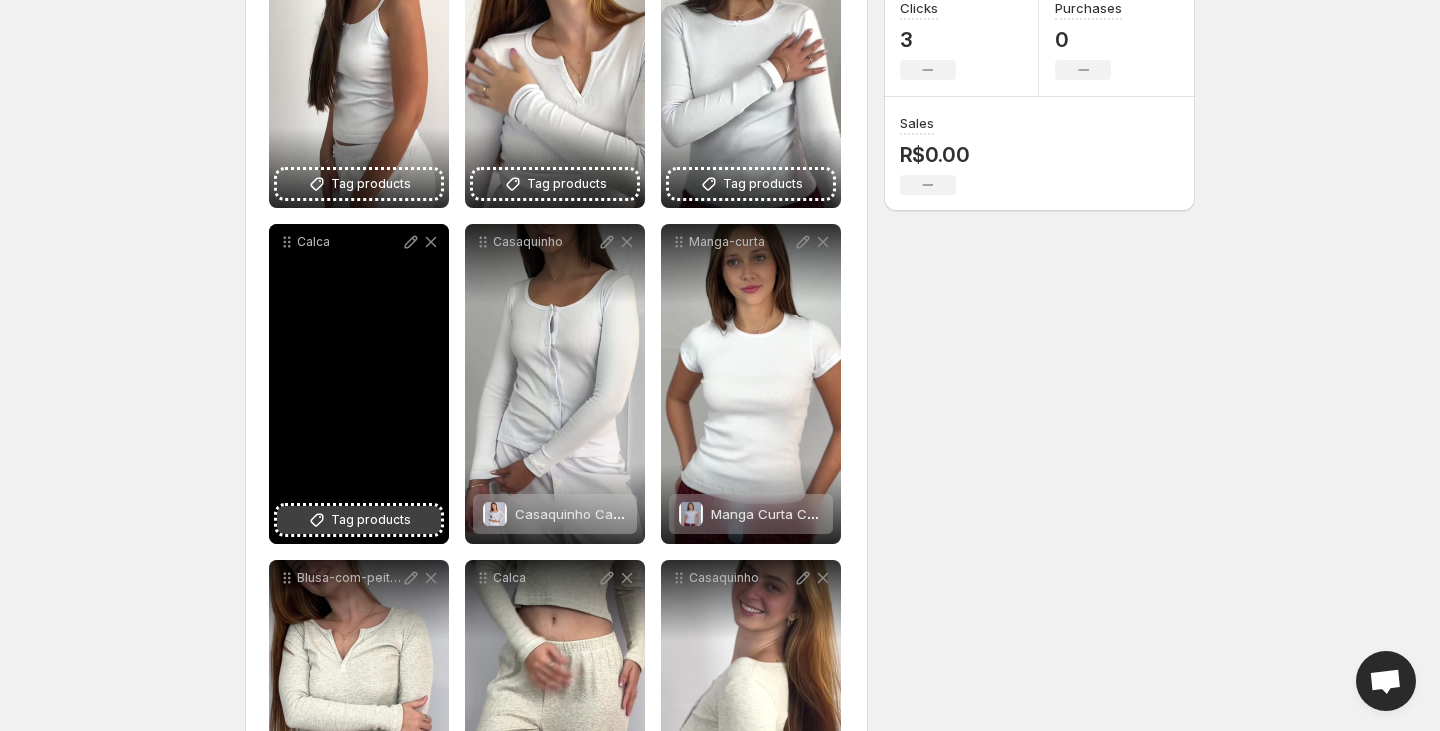 click on "Tag products" at bounding box center [371, 520] 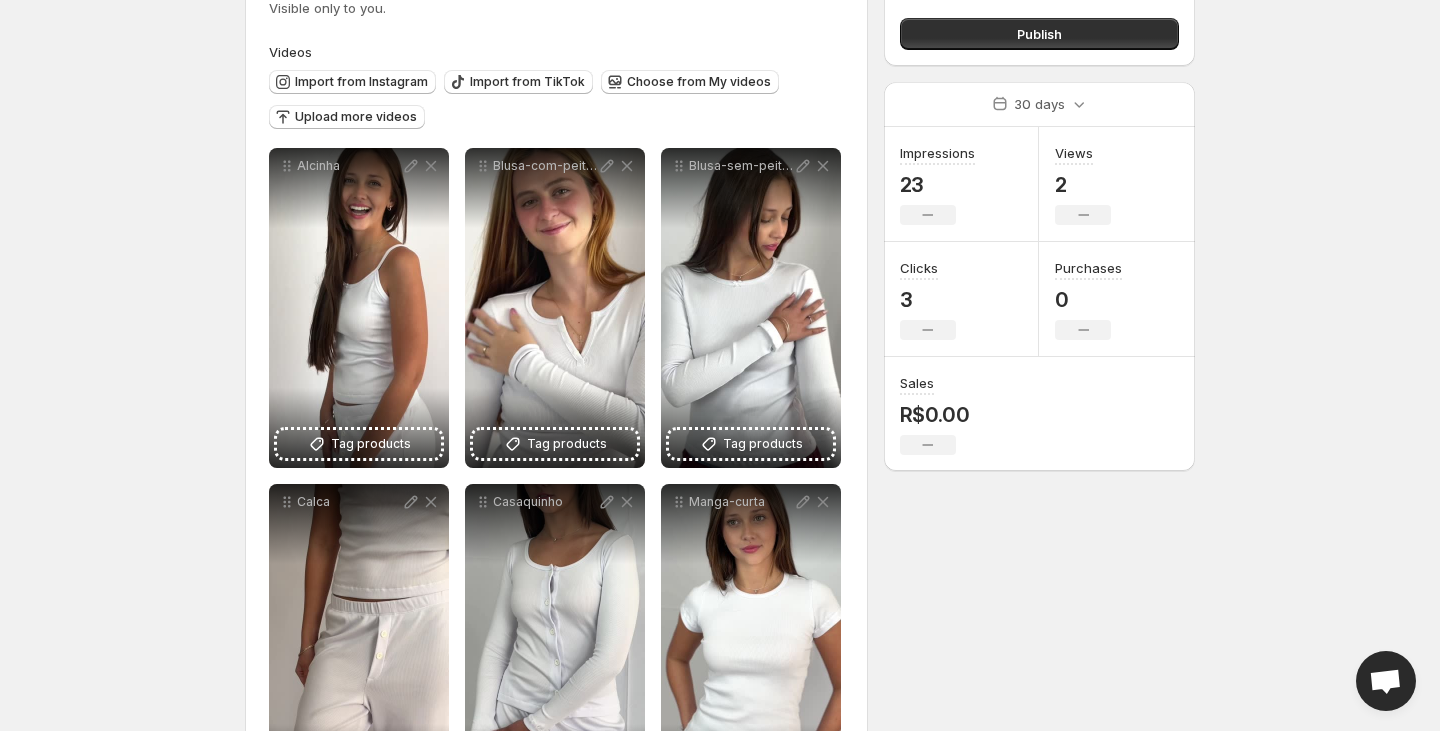 scroll, scrollTop: 54, scrollLeft: 0, axis: vertical 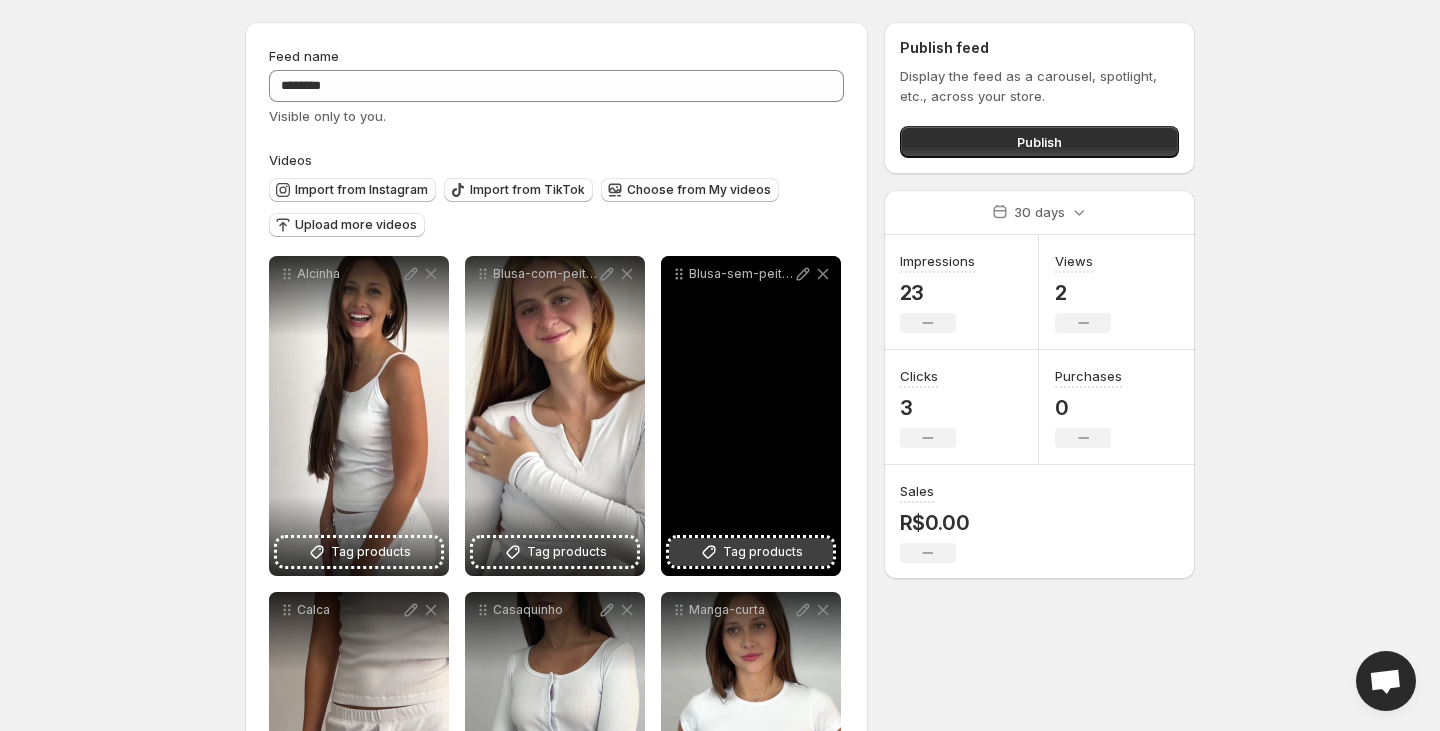 click on "Tag products" at bounding box center [763, 552] 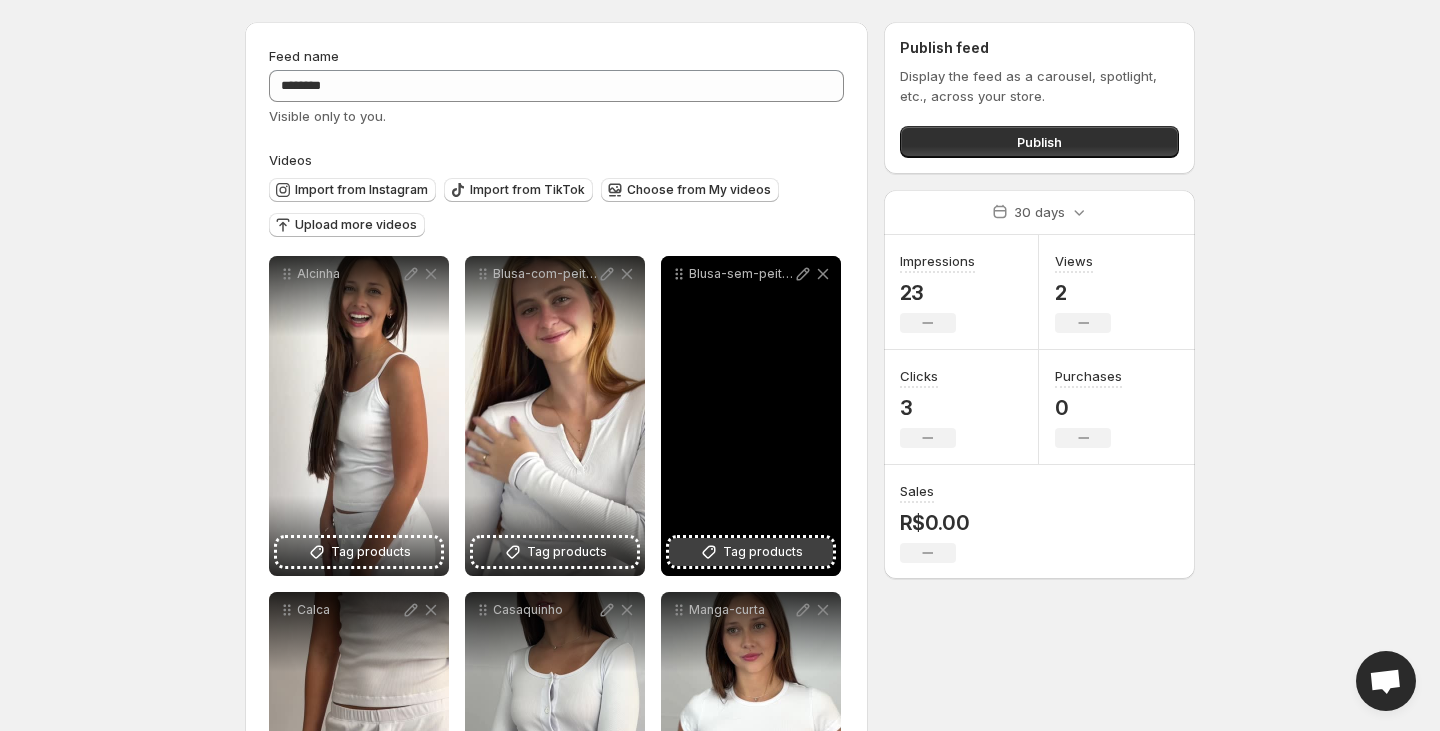 click on "Tag products" at bounding box center [763, 552] 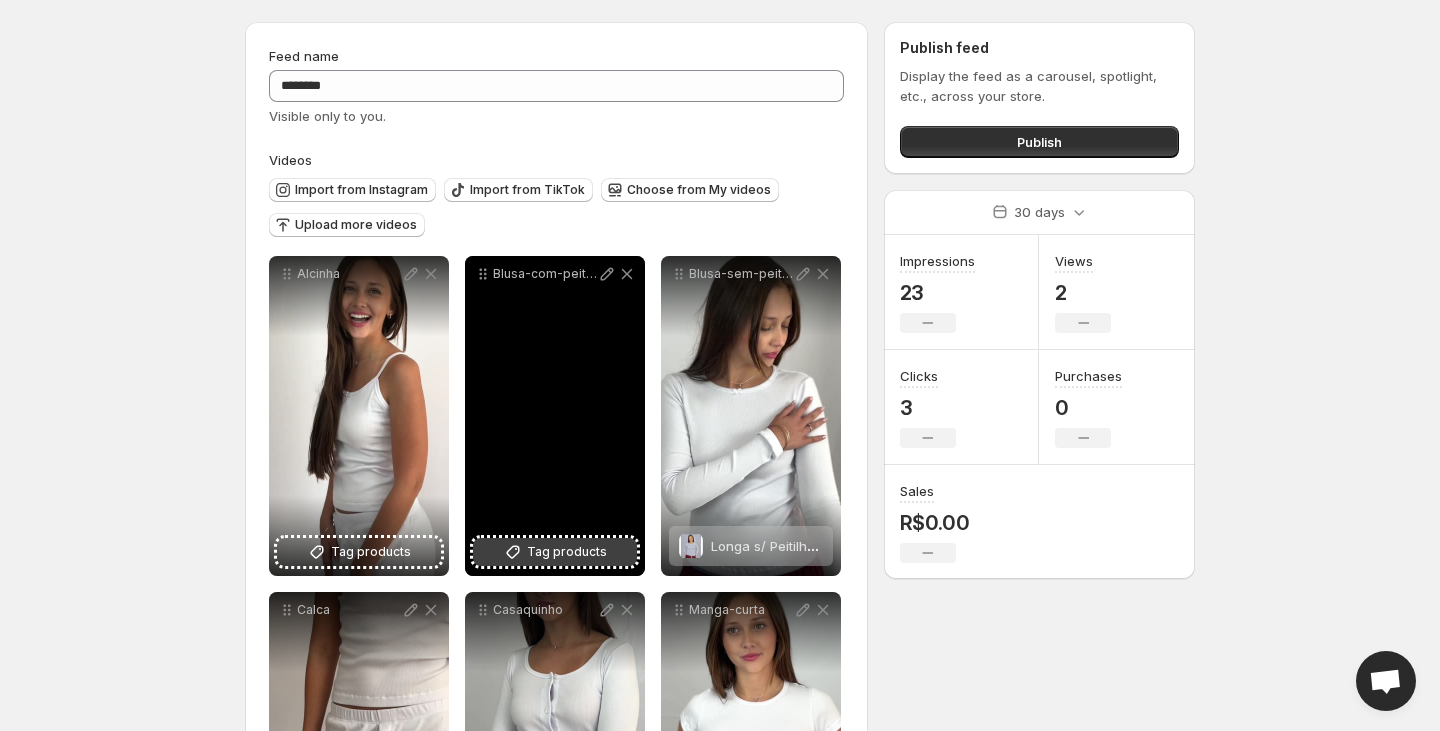 click on "Tag products" at bounding box center [567, 552] 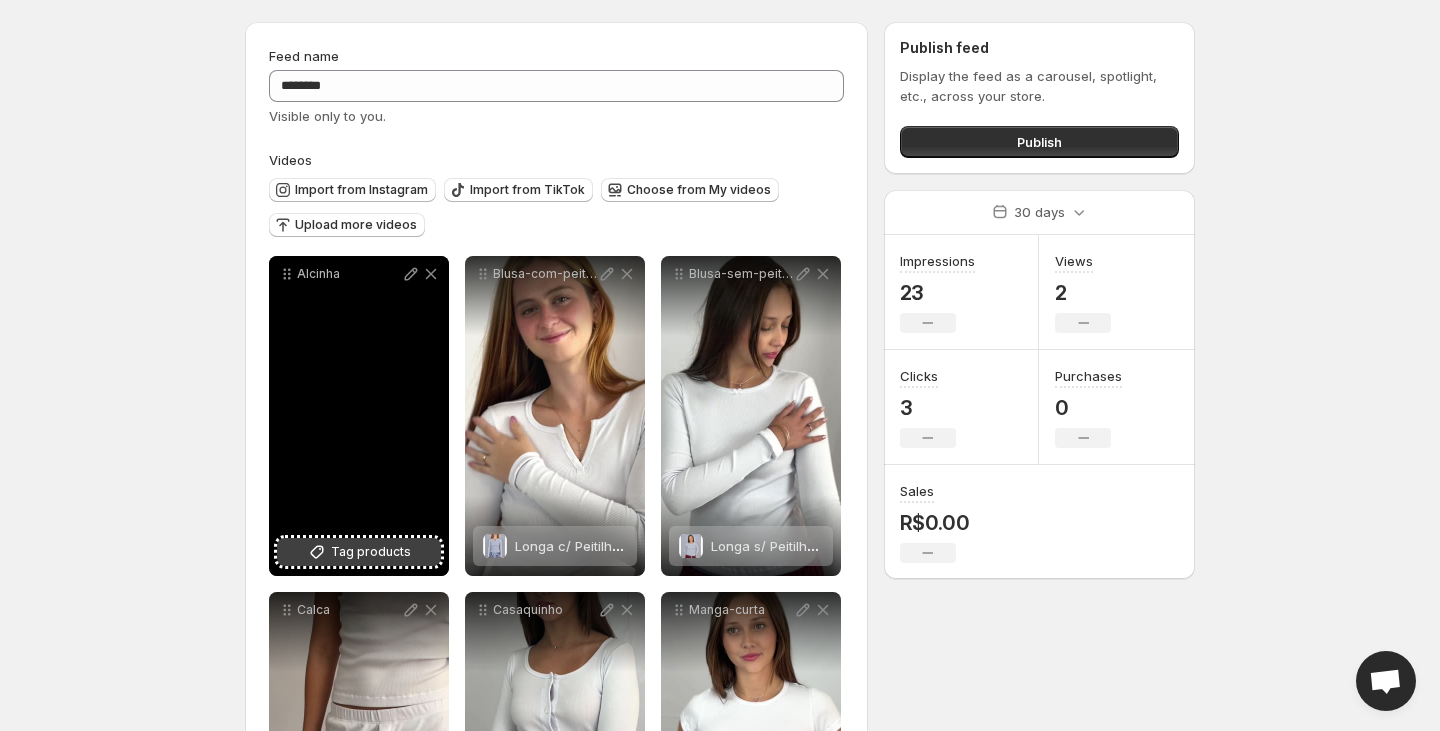 click on "Tag products" at bounding box center [371, 552] 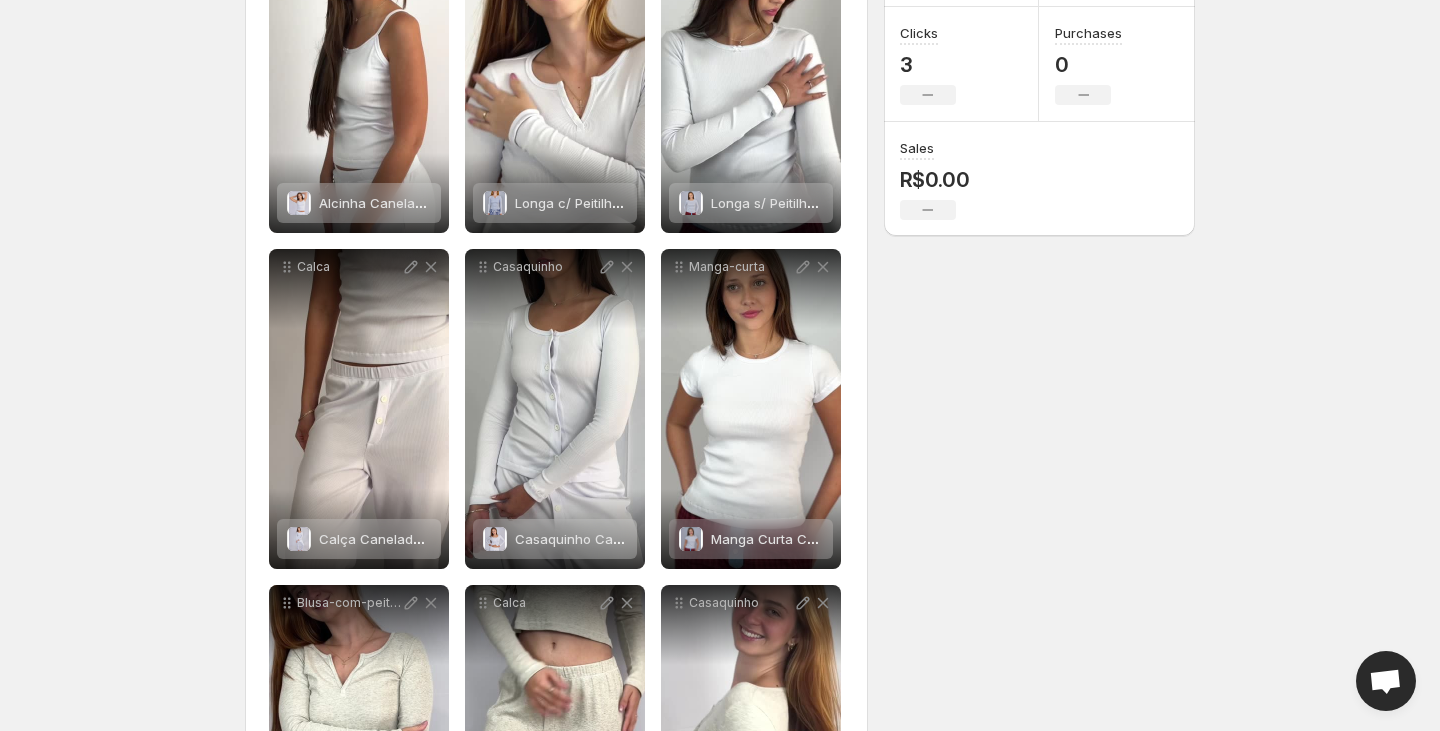 scroll, scrollTop: 0, scrollLeft: 0, axis: both 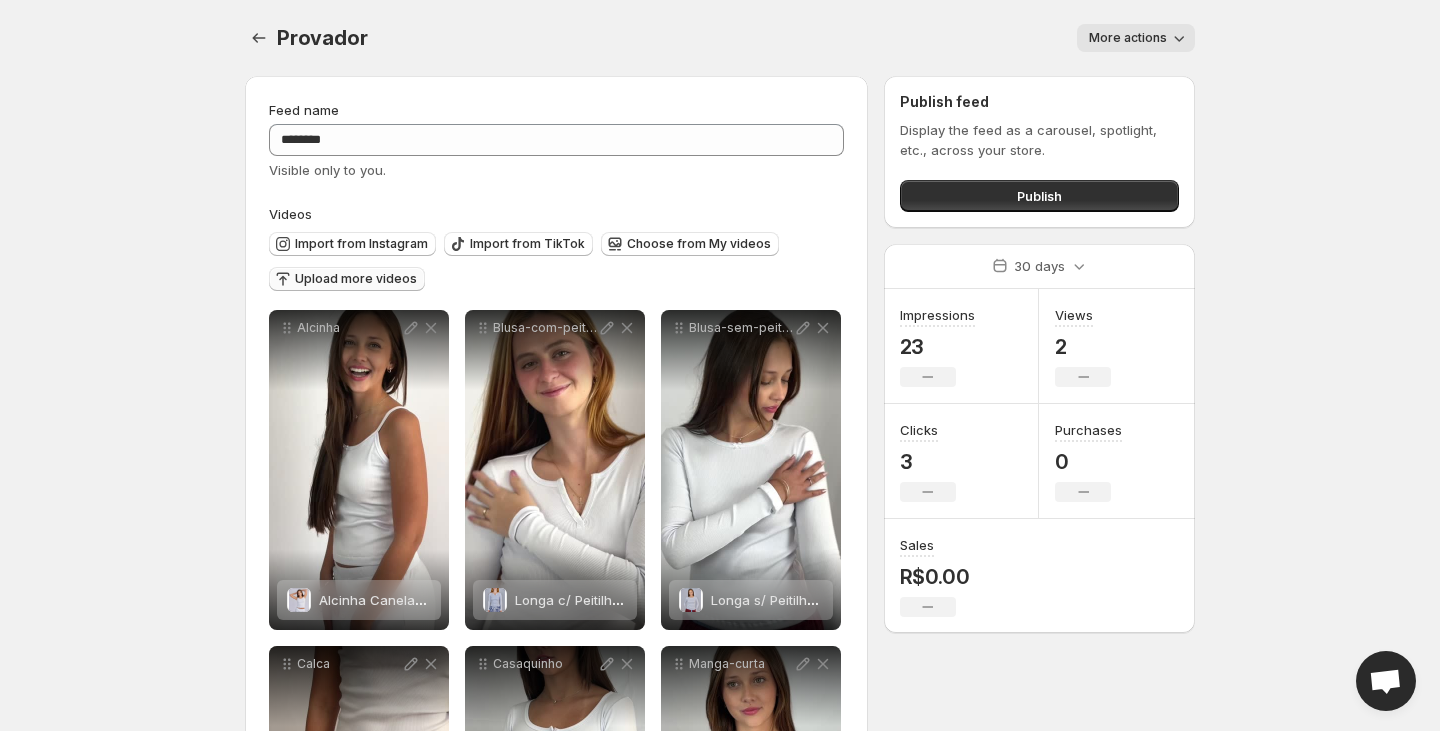 click on "Upload more videos" at bounding box center (356, 279) 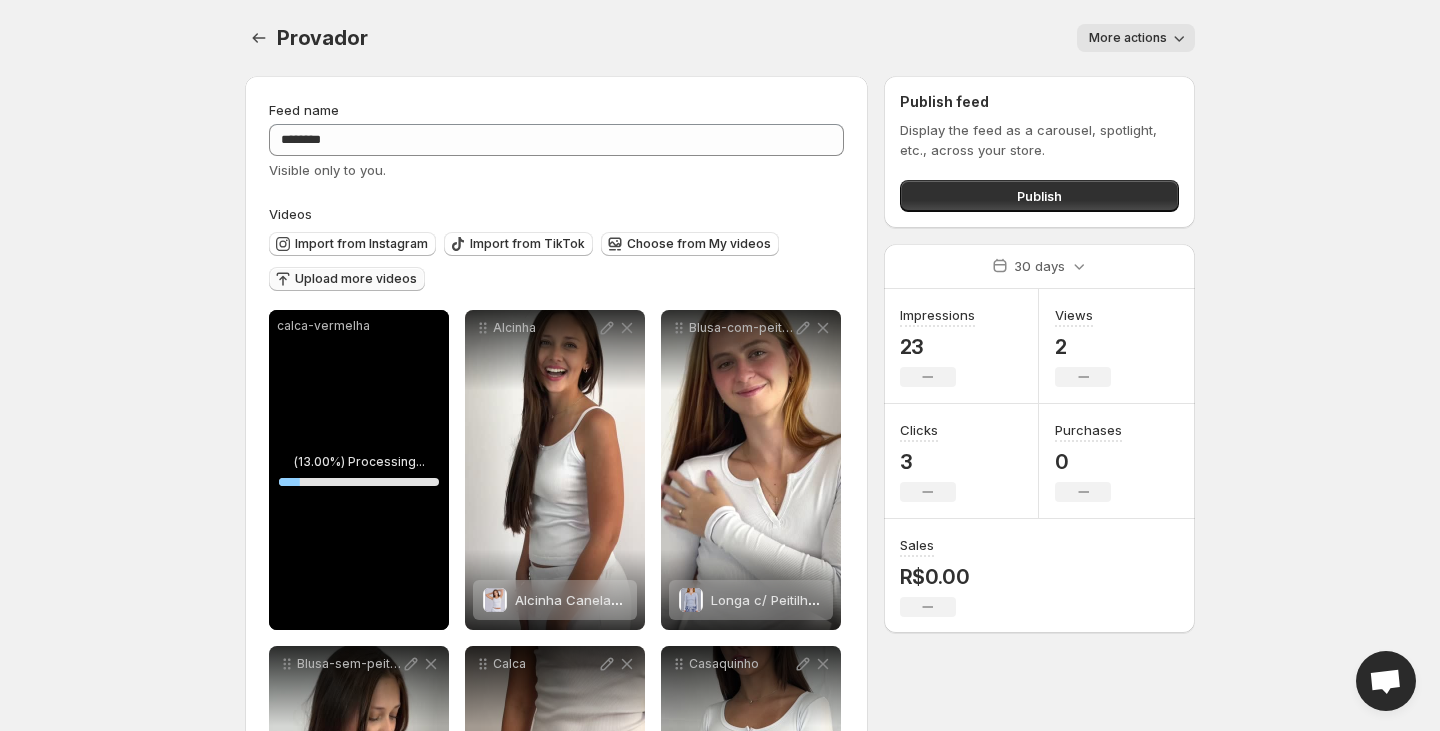 click on "Upload more videos" at bounding box center (356, 279) 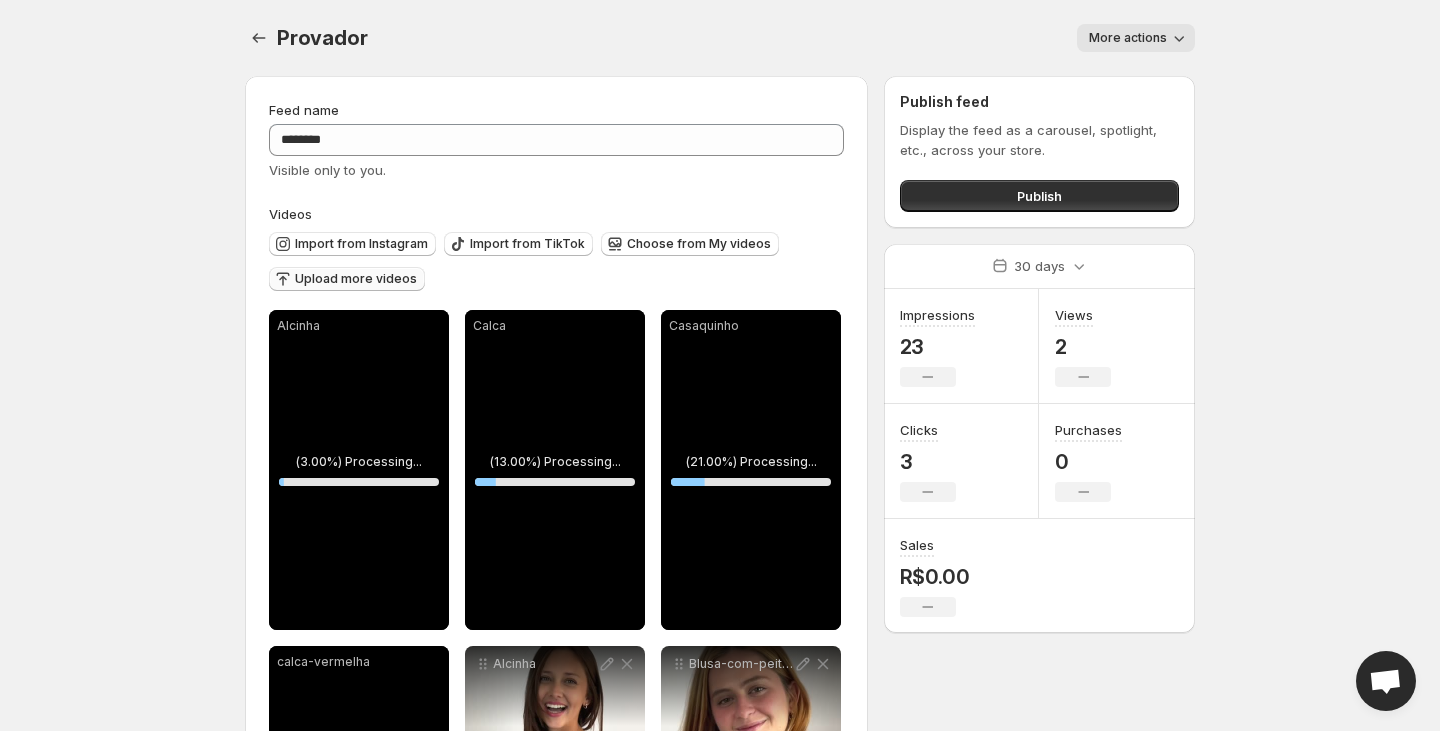 click on "Upload more videos" at bounding box center (356, 279) 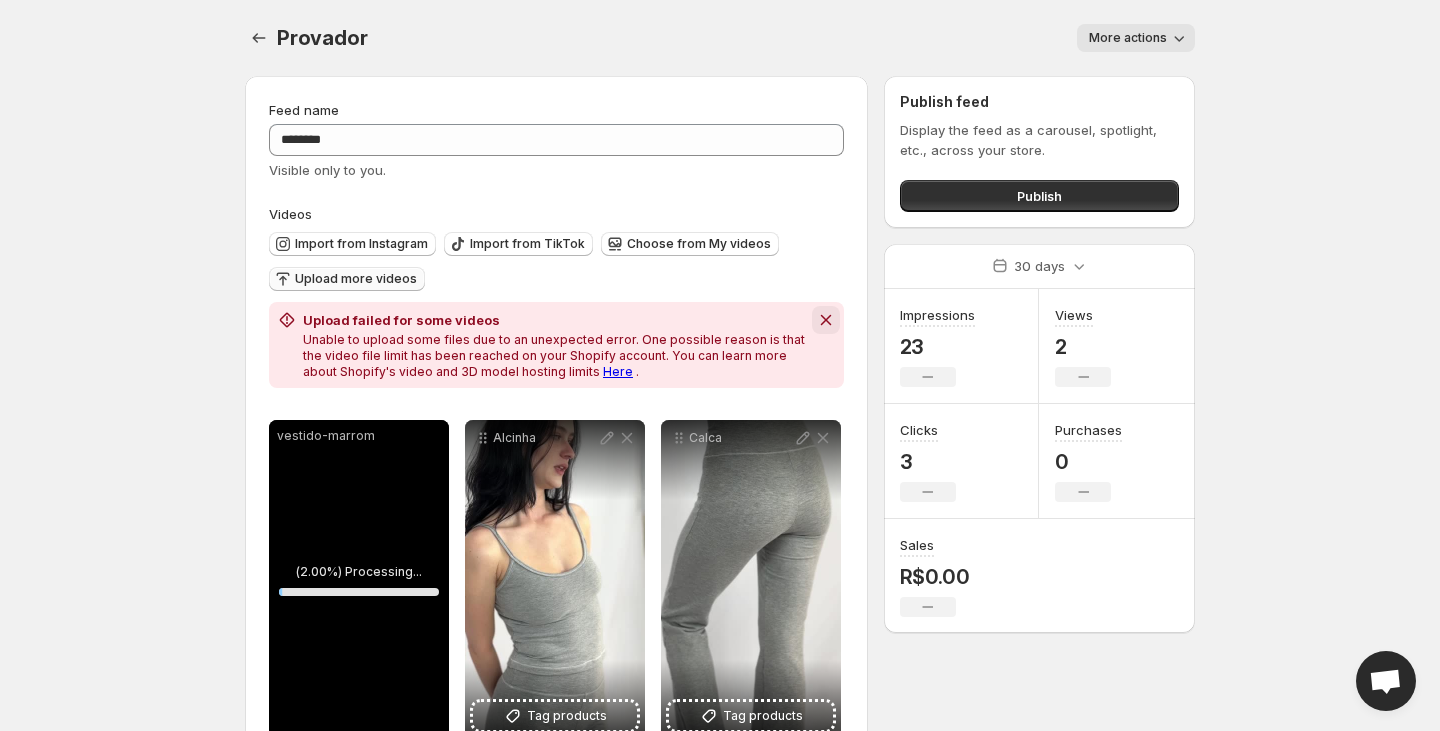 click 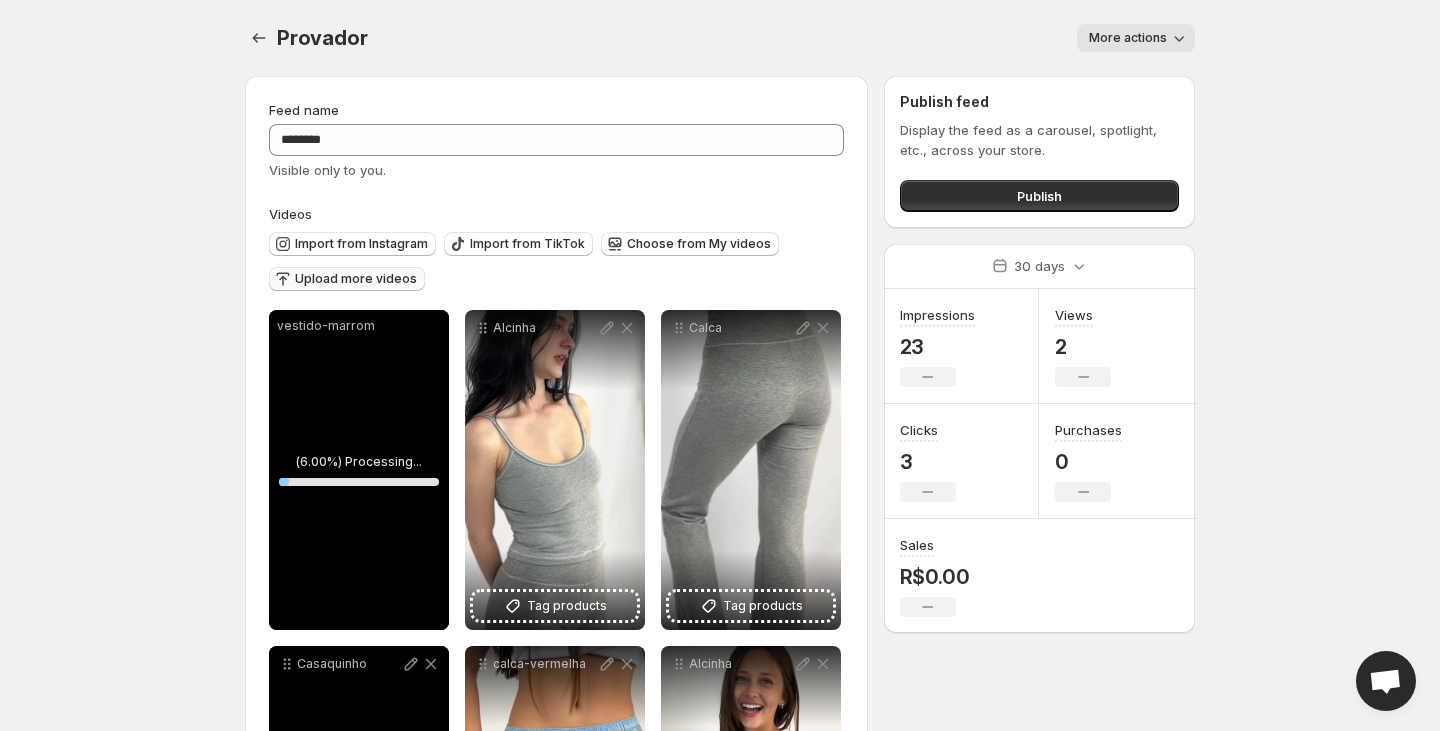 click on "Upload more videos" at bounding box center [356, 279] 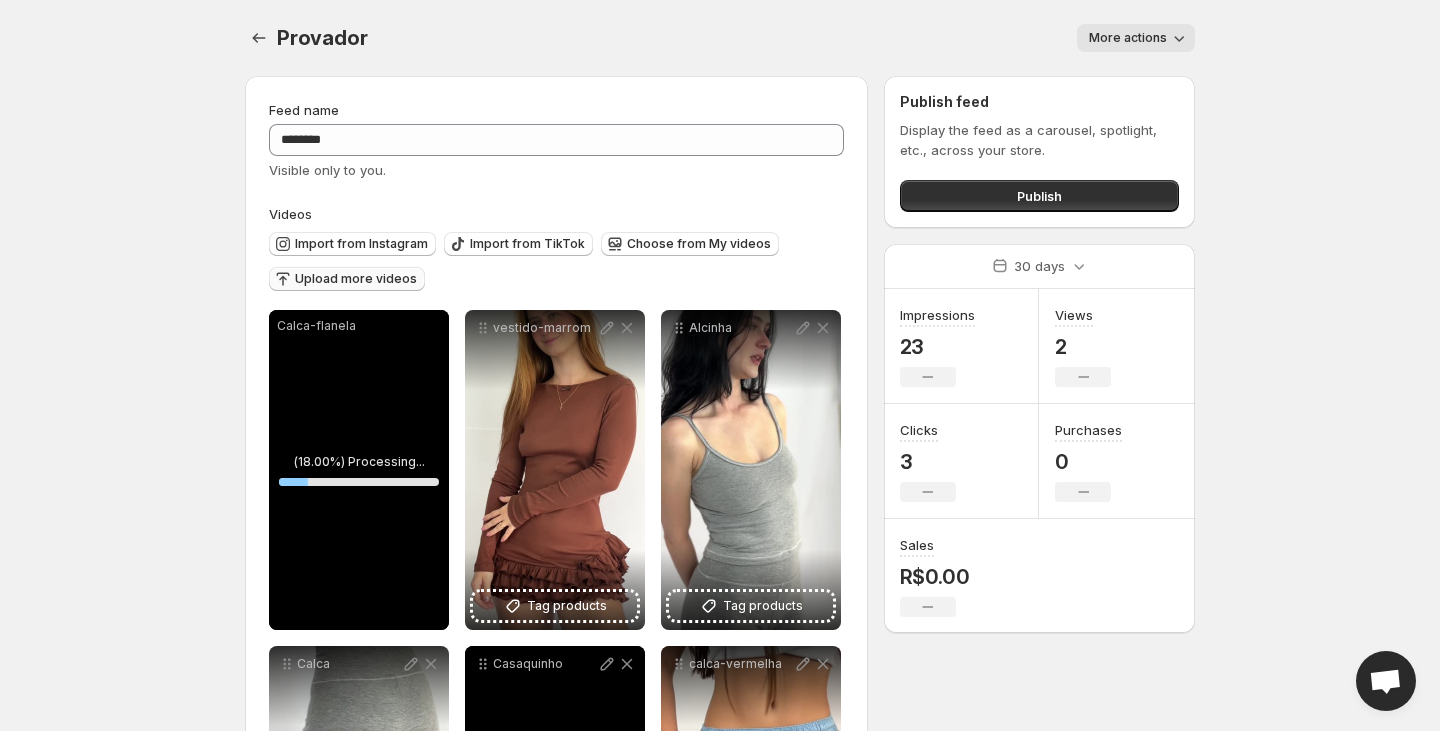 click on "Upload more videos" at bounding box center [356, 279] 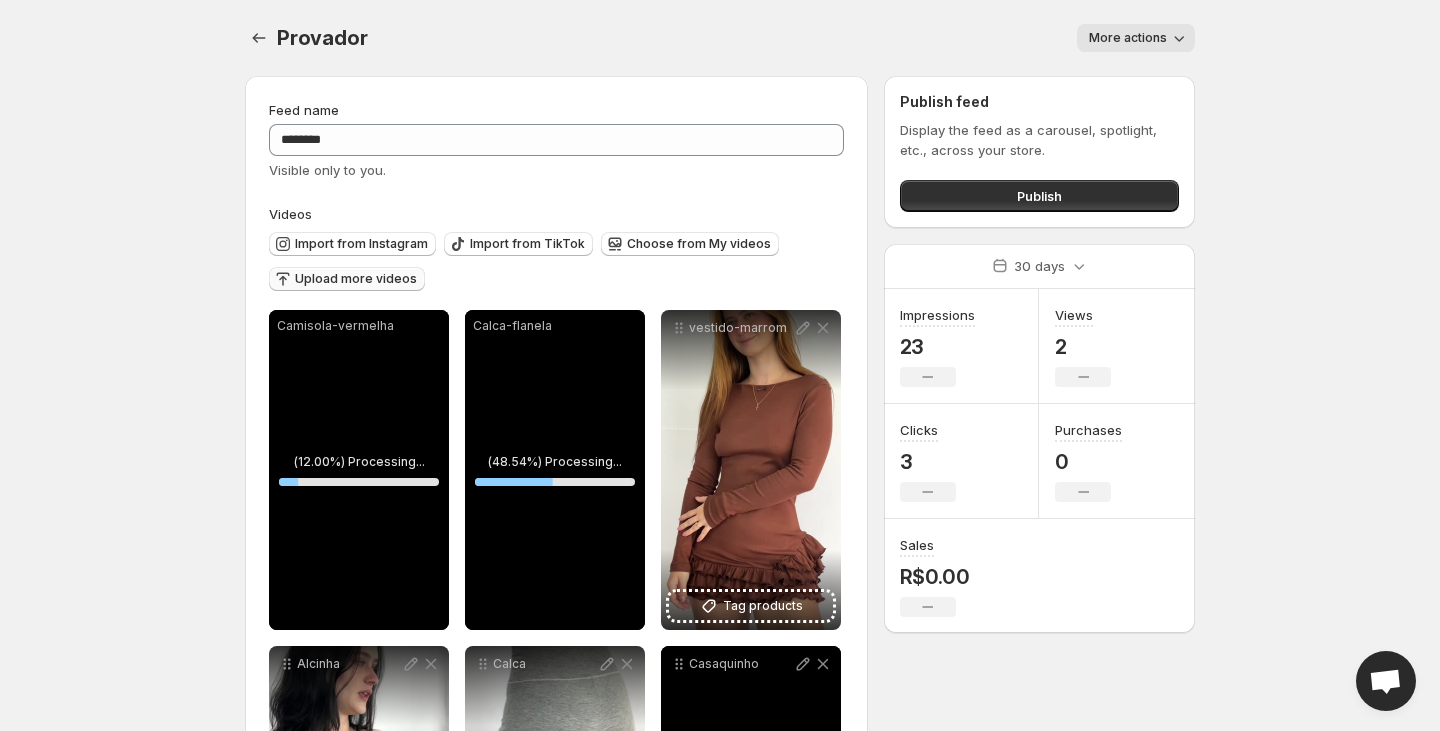 click on "Upload more videos" at bounding box center (356, 279) 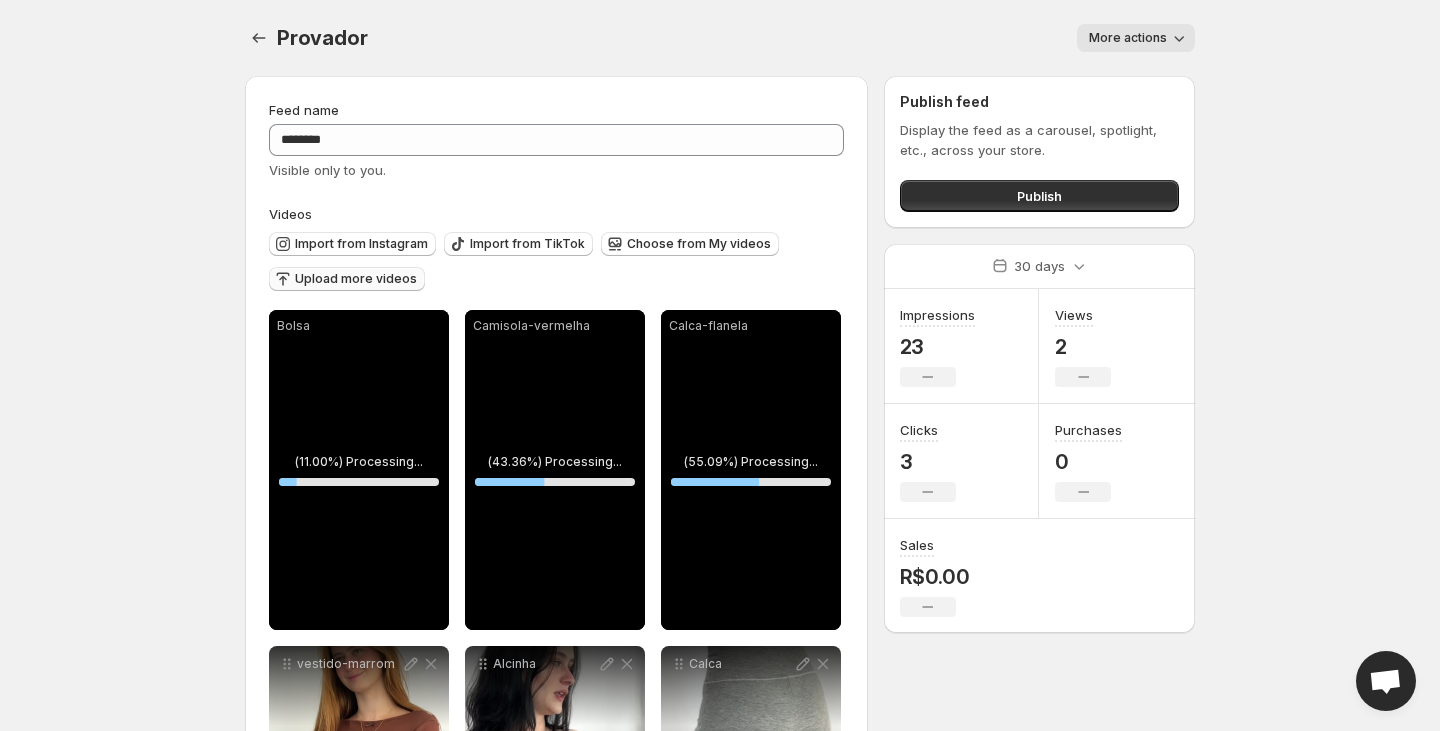 click on "Upload more videos" at bounding box center [356, 279] 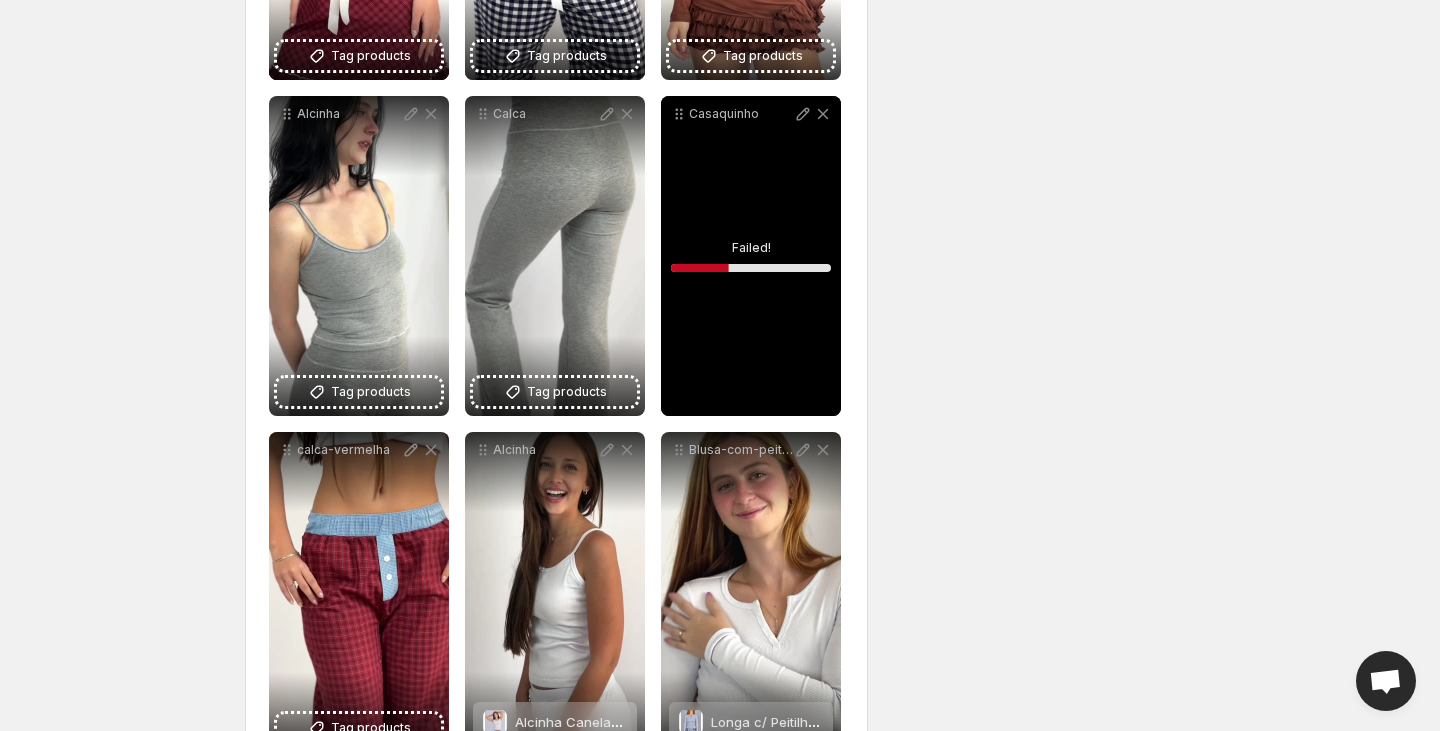 scroll, scrollTop: 805, scrollLeft: 0, axis: vertical 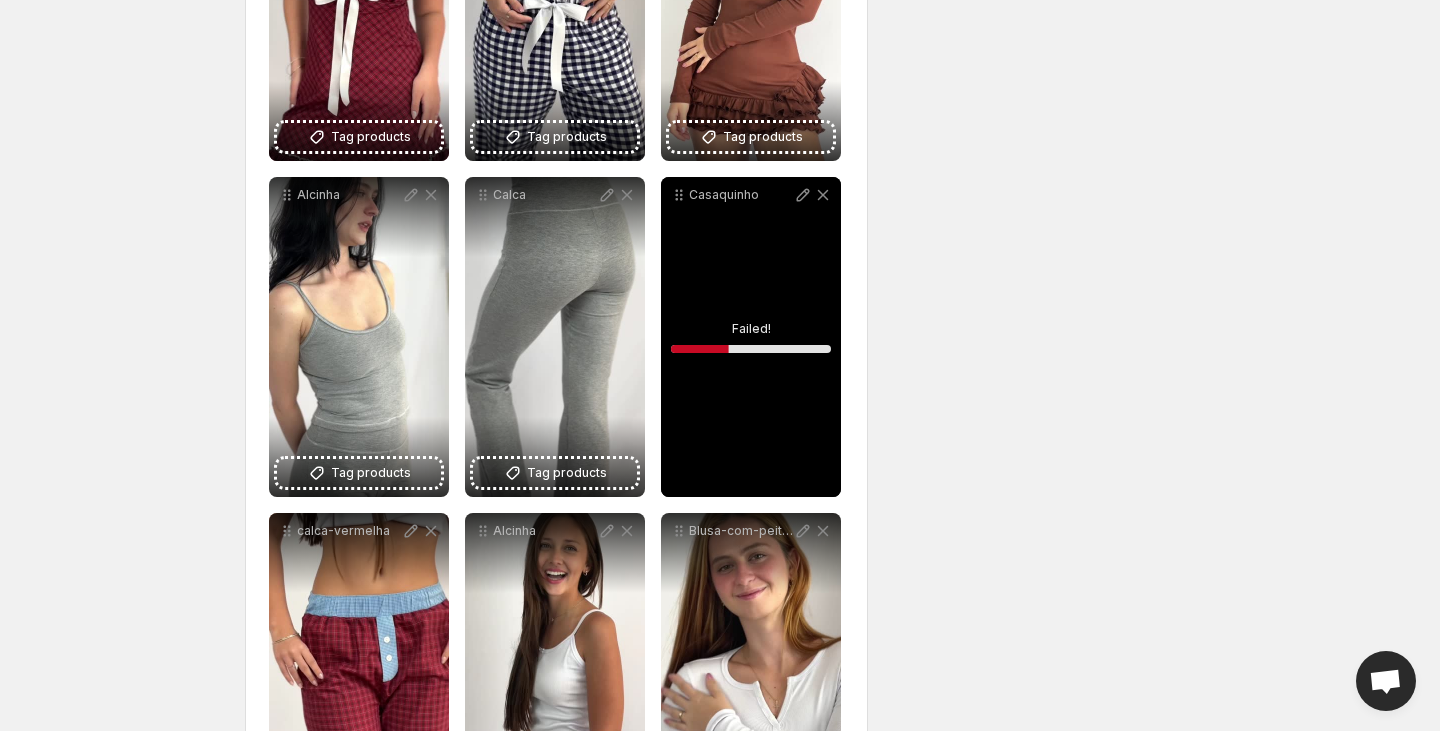 click on "Casaquinho" at bounding box center (751, 337) 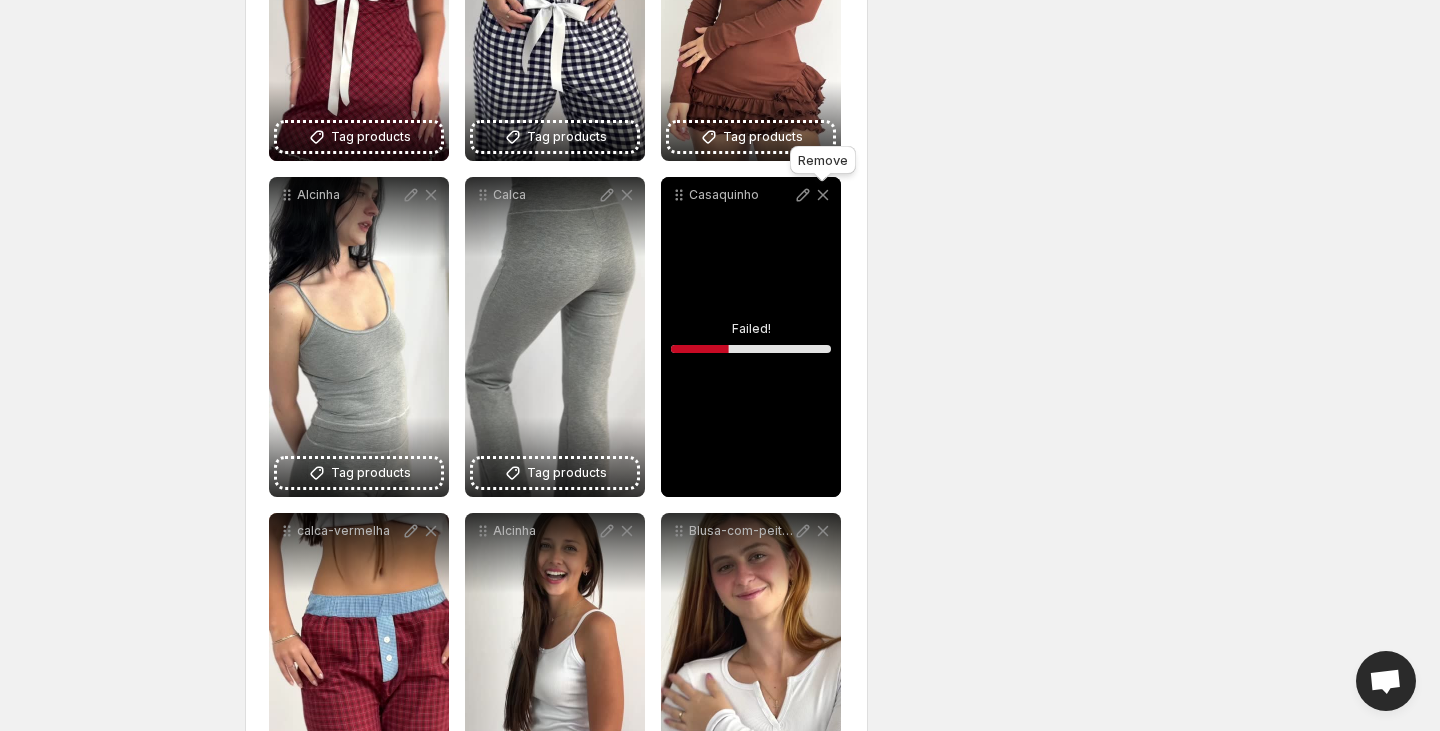 click 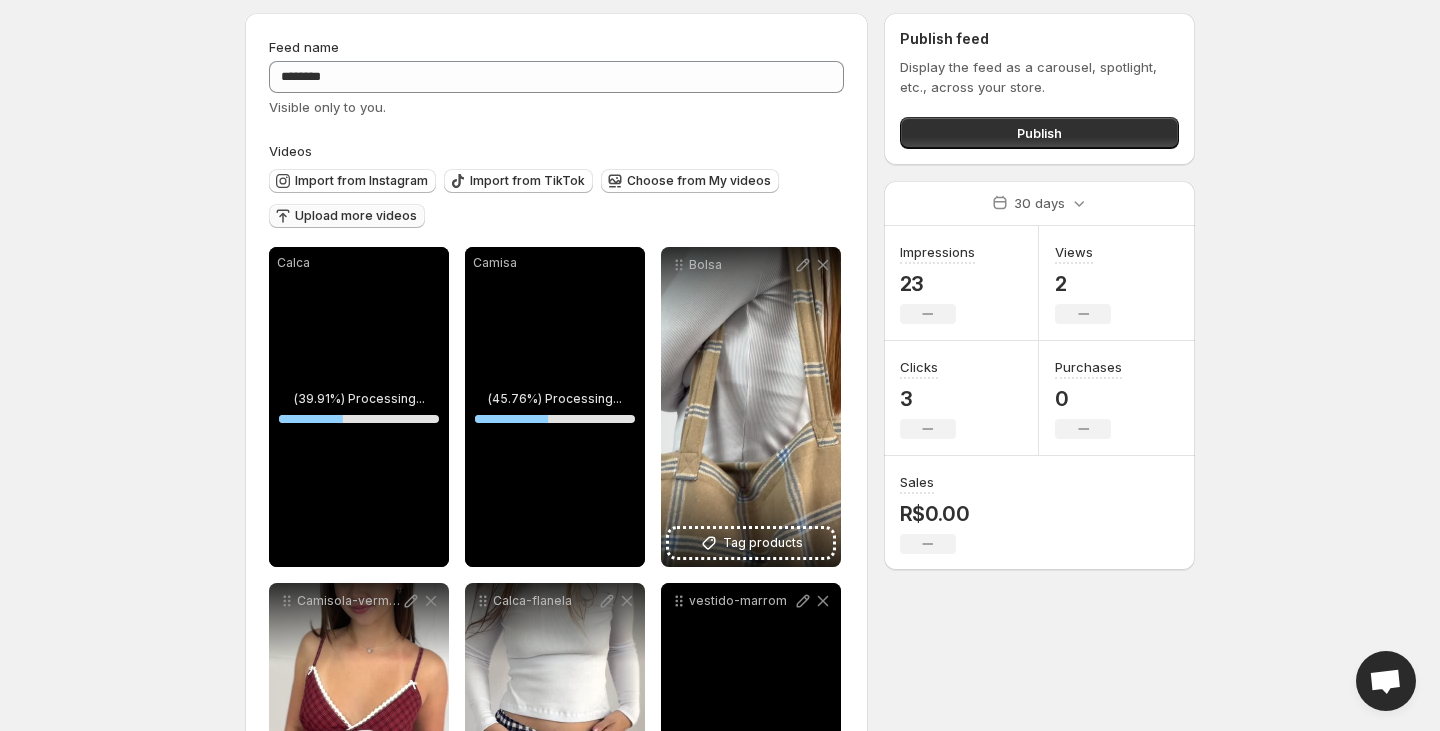 scroll, scrollTop: 0, scrollLeft: 0, axis: both 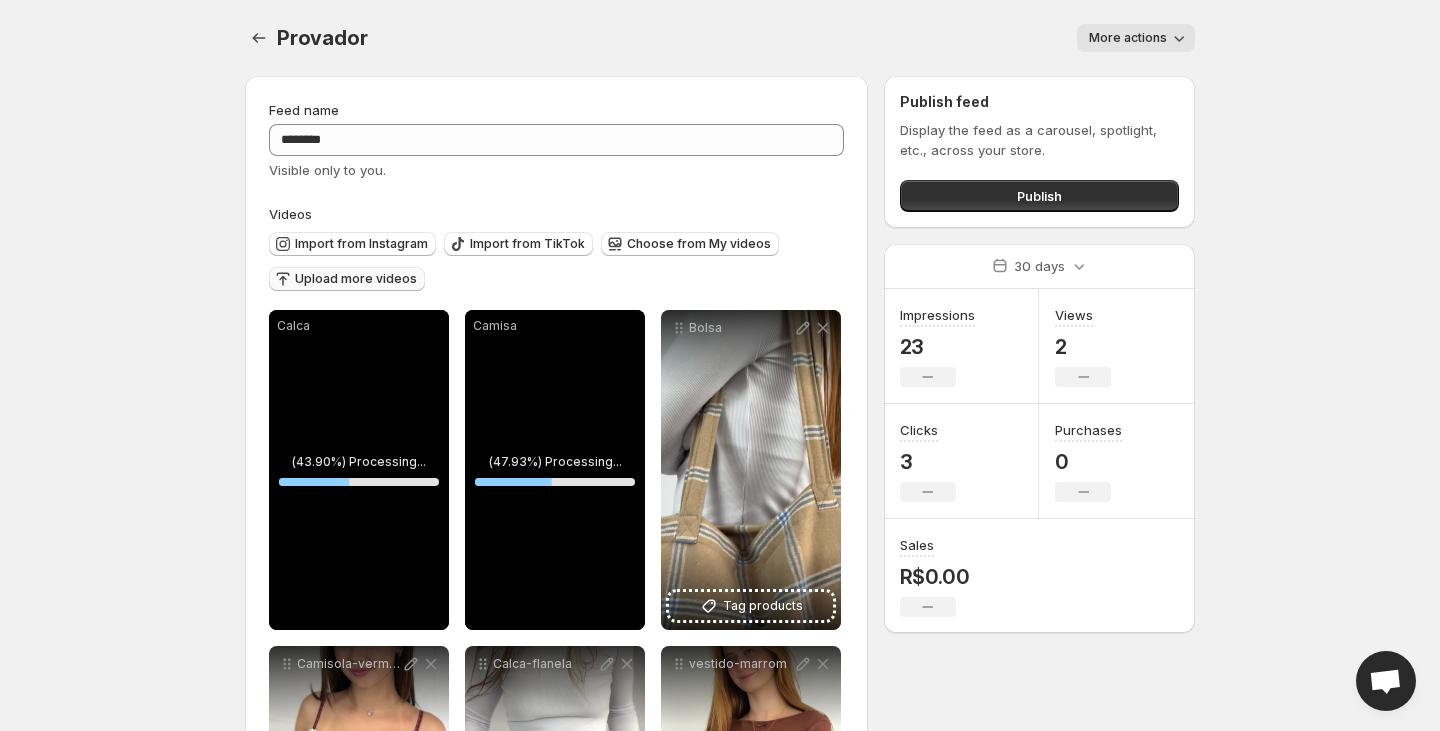 click on "Upload more videos" at bounding box center (356, 279) 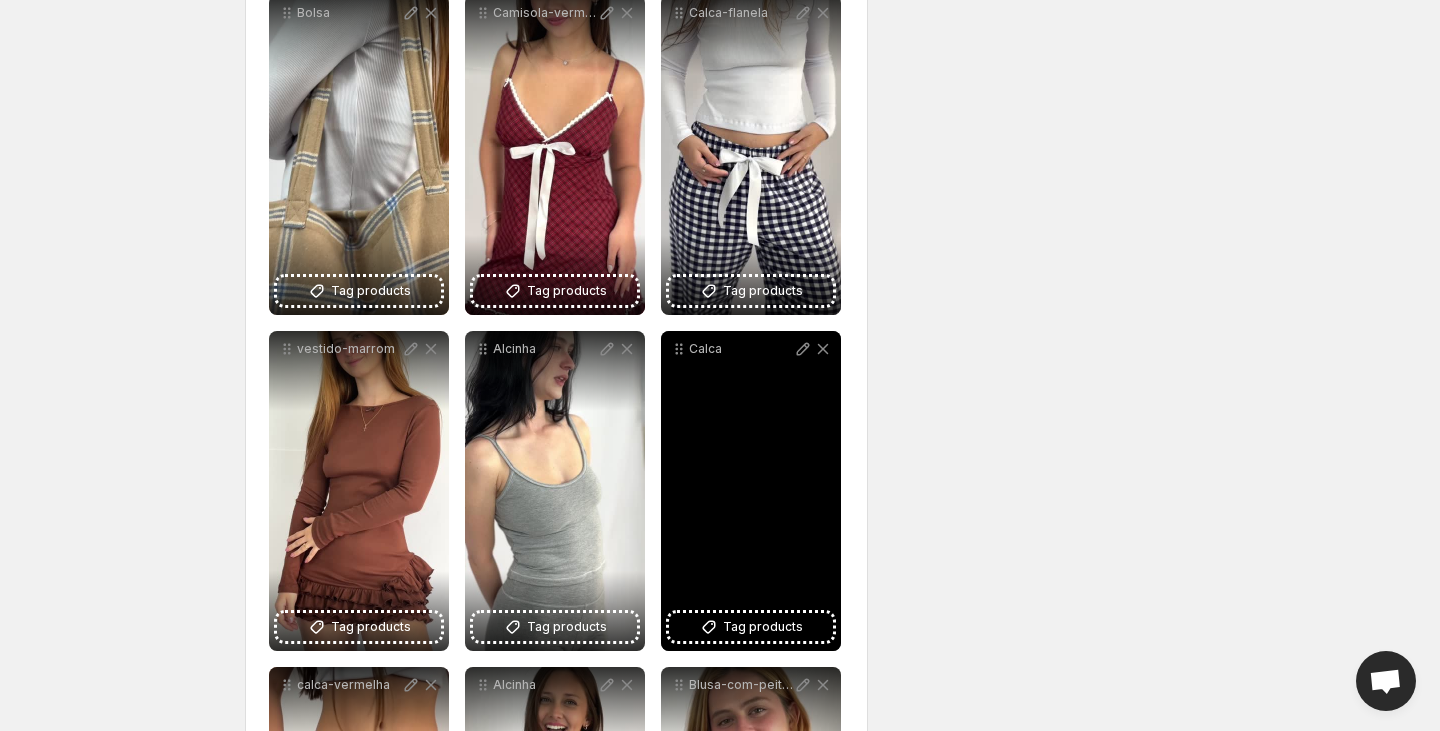 scroll, scrollTop: 0, scrollLeft: 0, axis: both 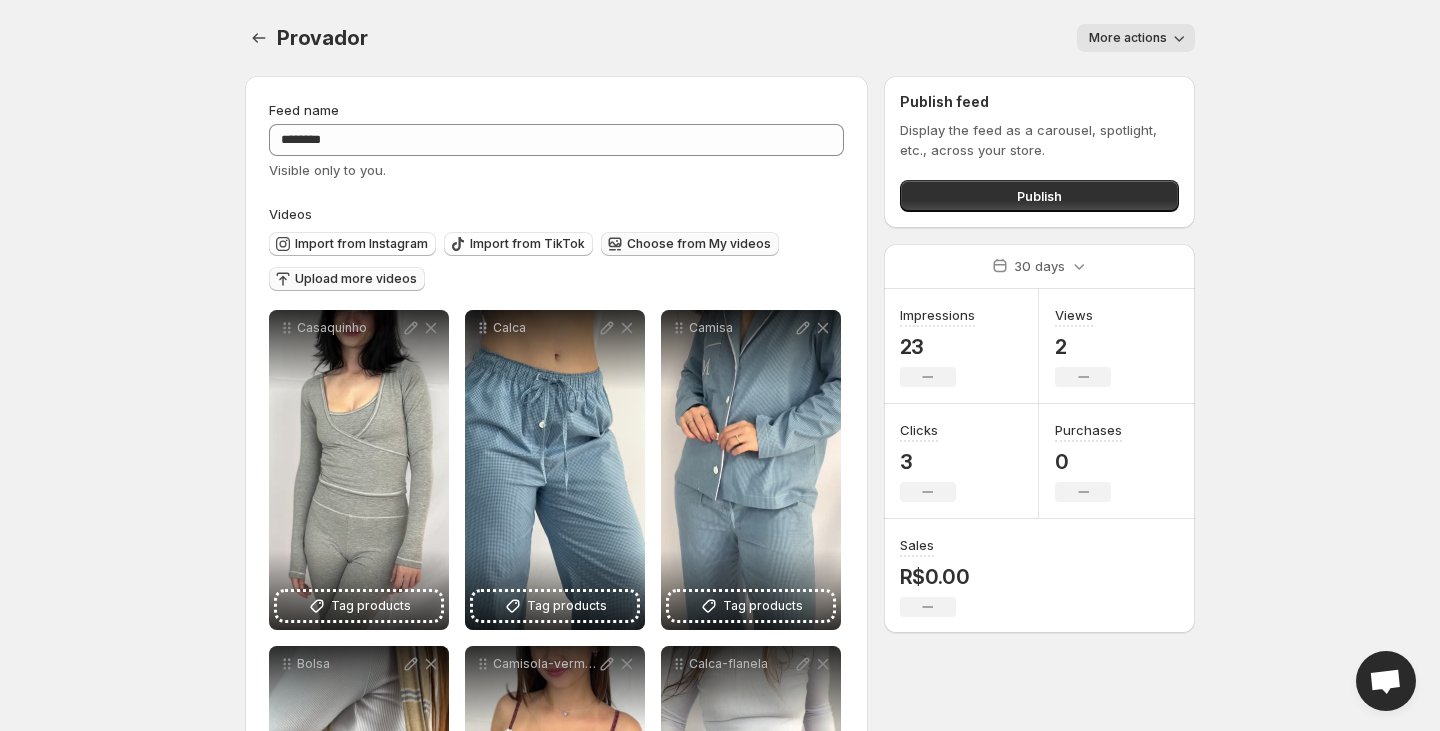 click on "Choose from My videos" at bounding box center [699, 244] 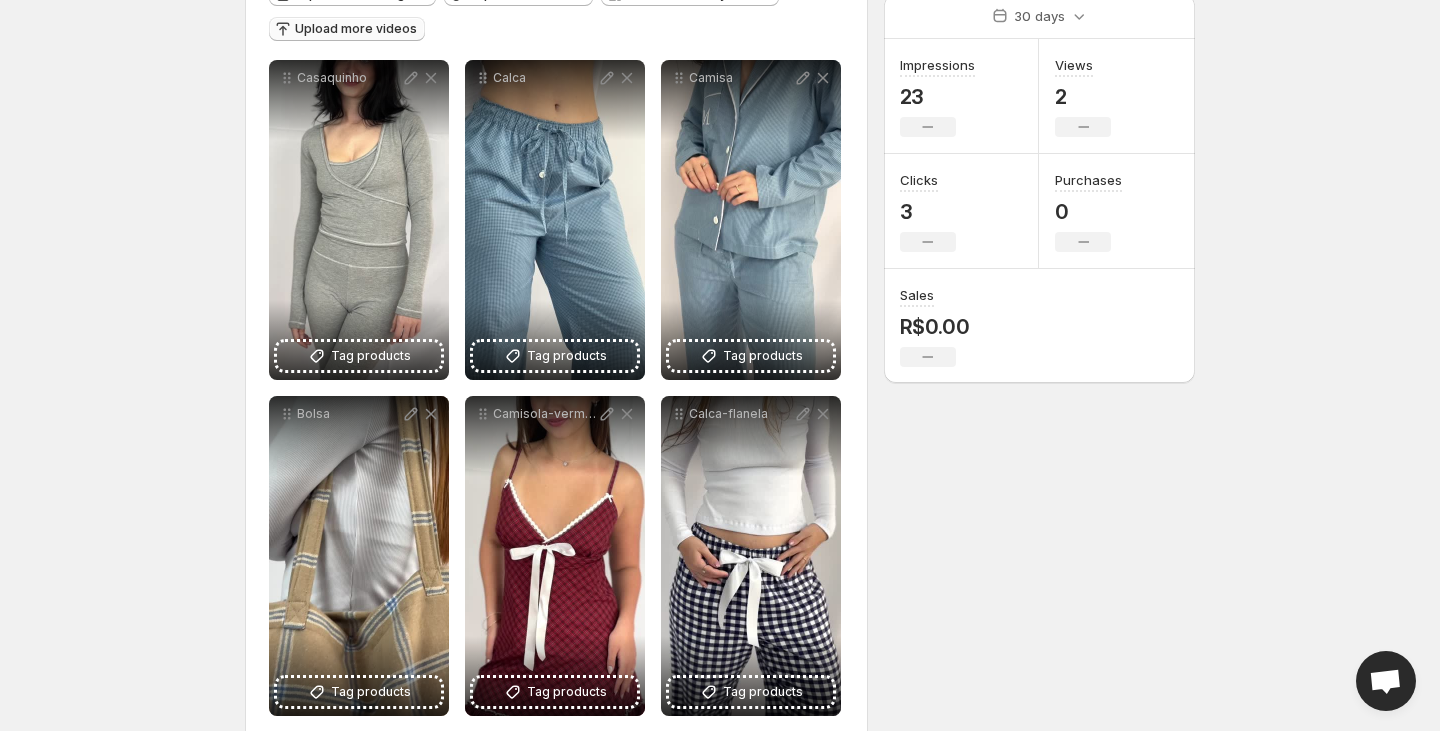 scroll, scrollTop: 0, scrollLeft: 0, axis: both 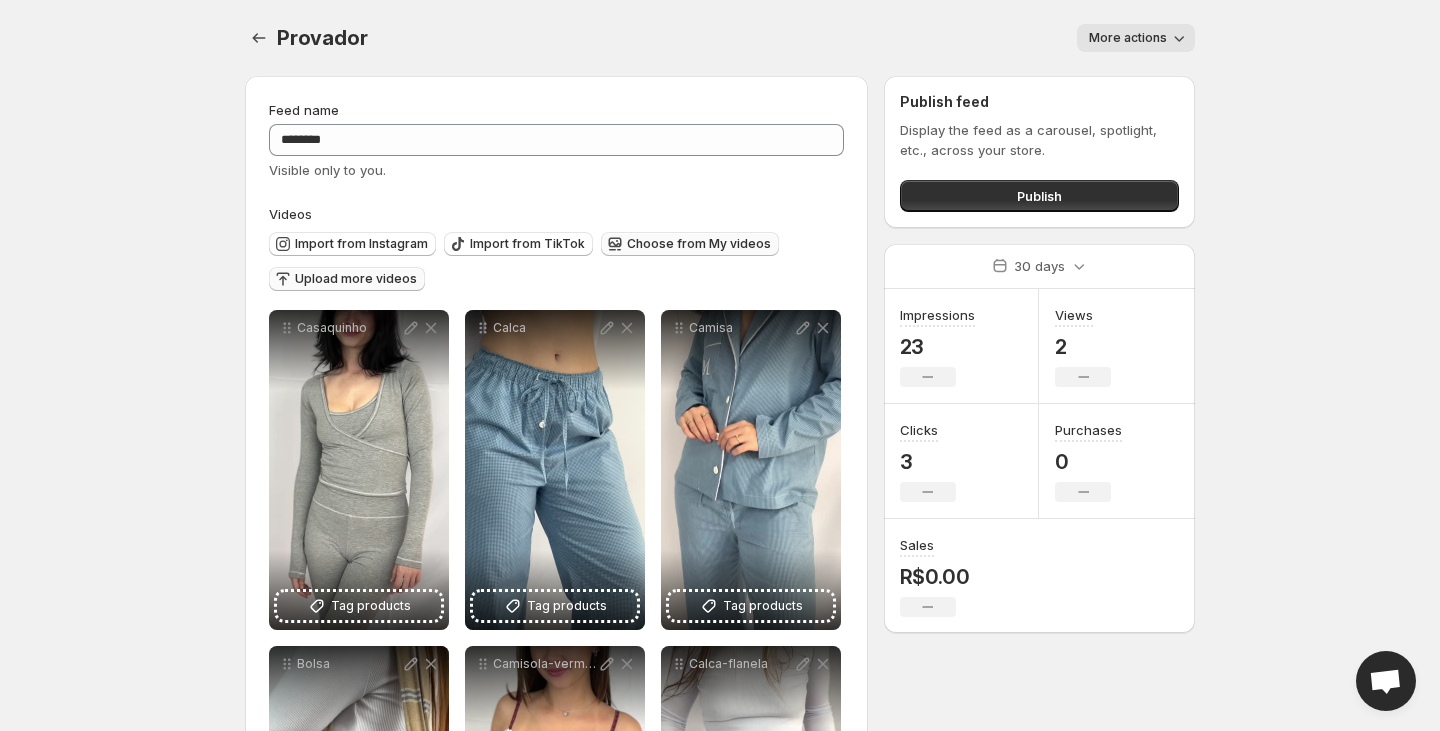 click on "Choose from My videos" at bounding box center [699, 244] 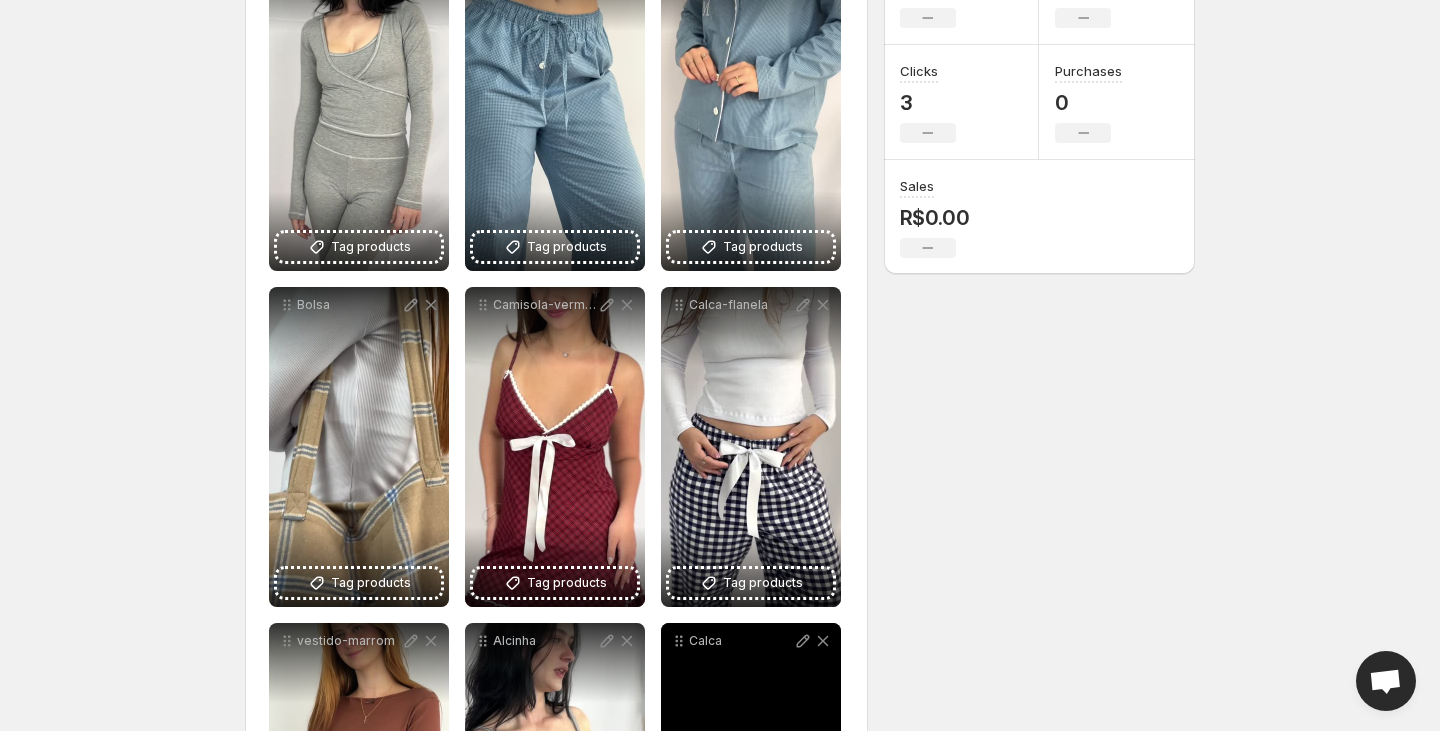 scroll, scrollTop: 0, scrollLeft: 0, axis: both 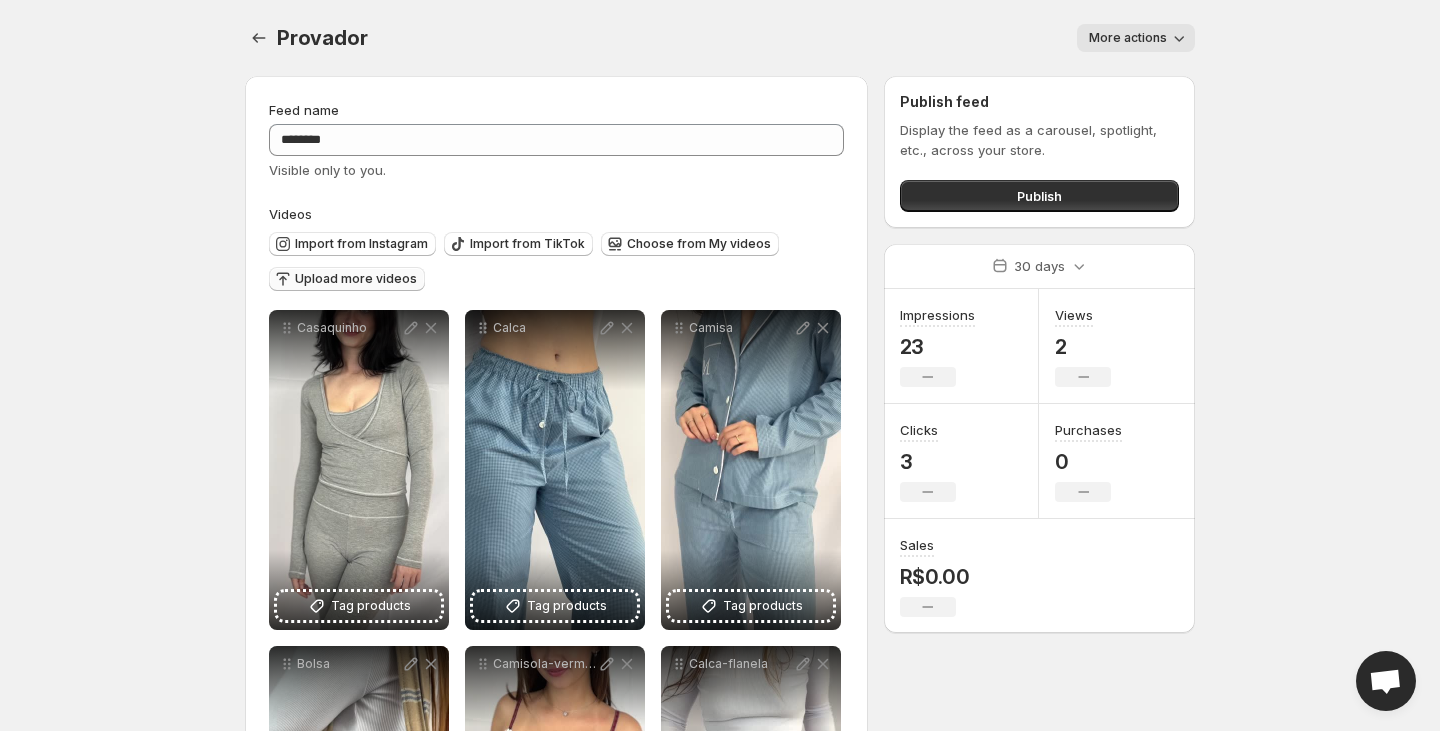 click on "Upload more videos" at bounding box center (347, 279) 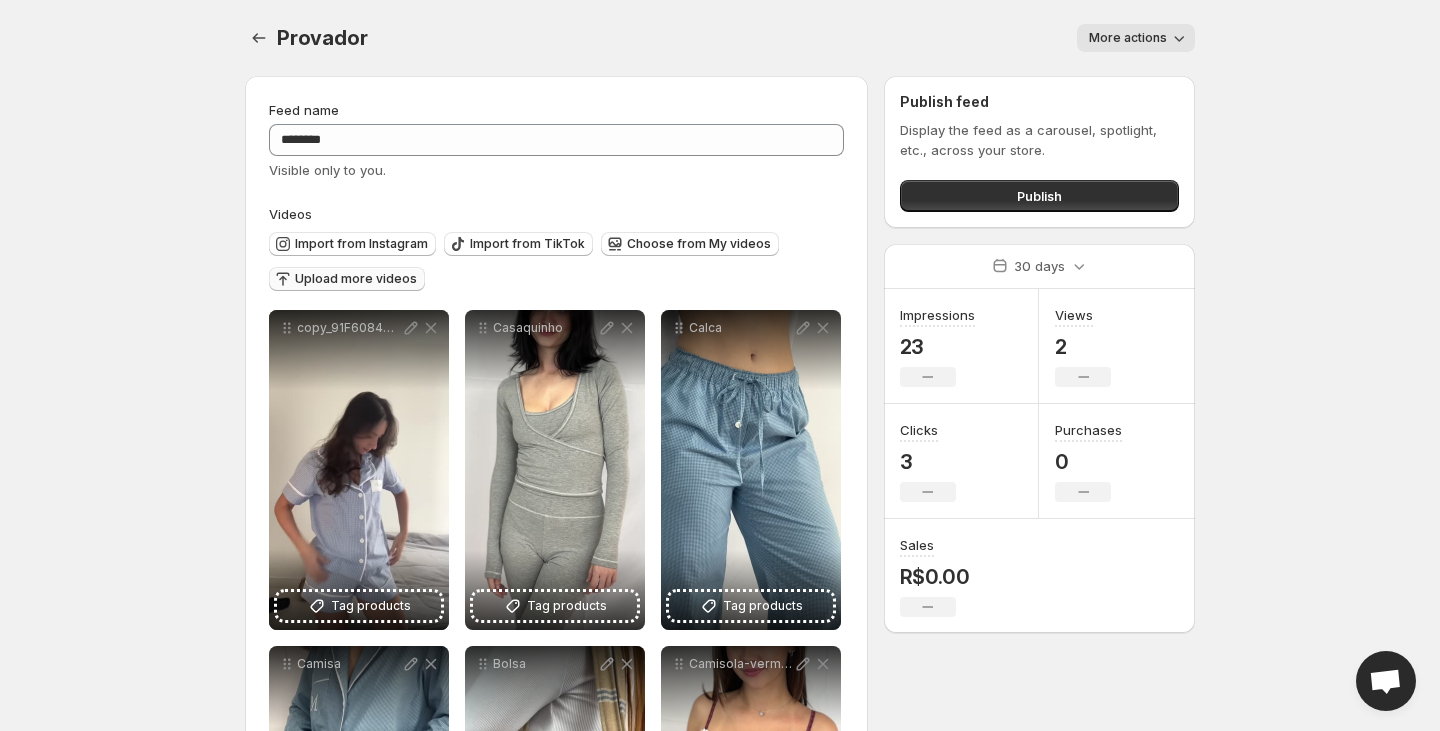 scroll, scrollTop: 43, scrollLeft: 0, axis: vertical 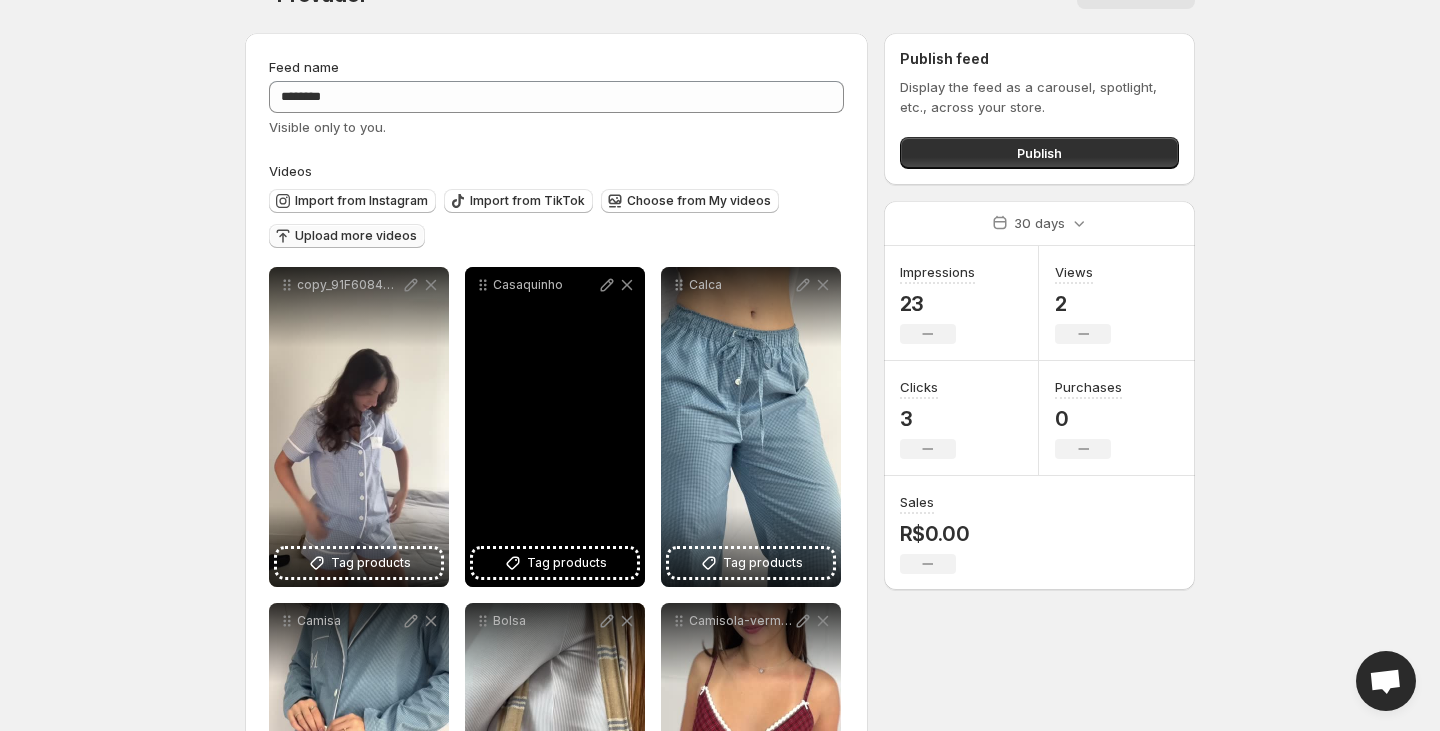click on "Upload more videos" at bounding box center [356, 236] 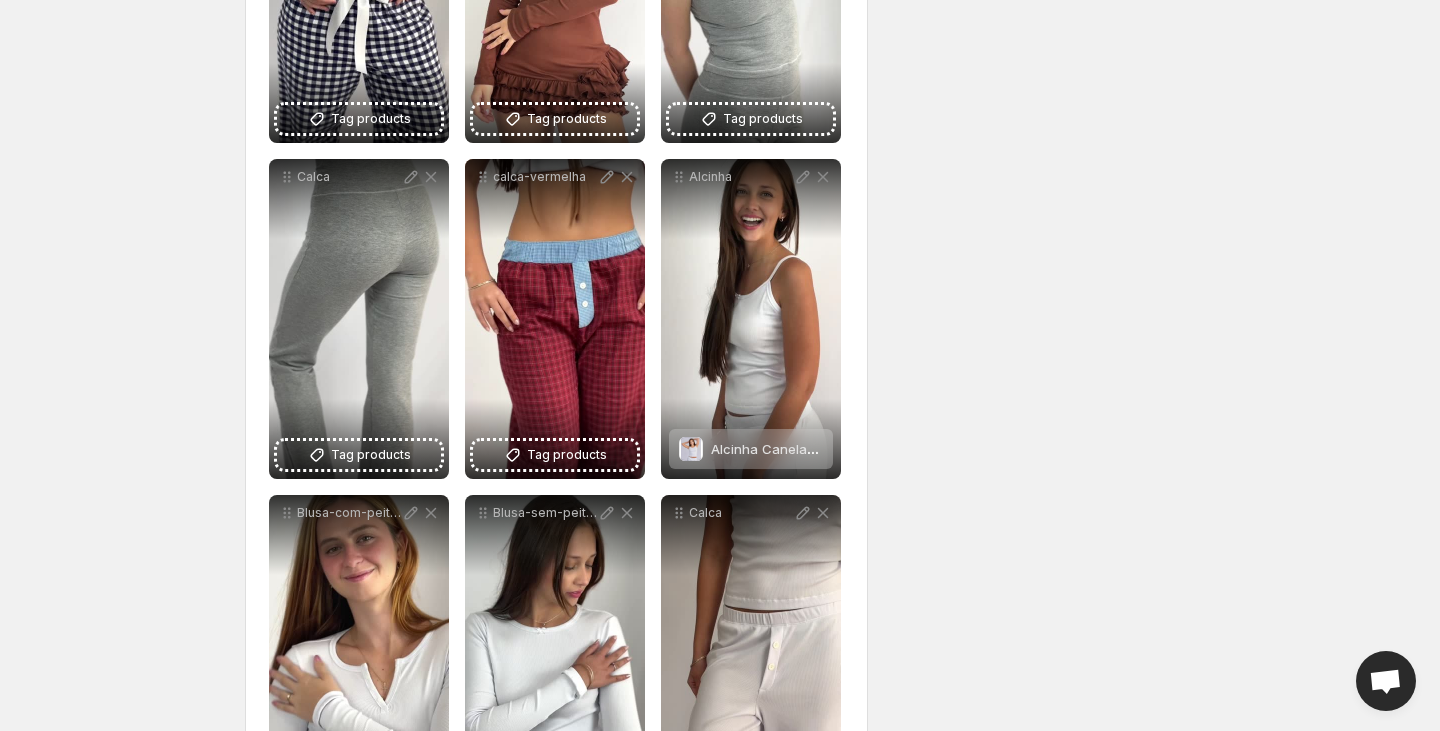 scroll, scrollTop: 1439, scrollLeft: 0, axis: vertical 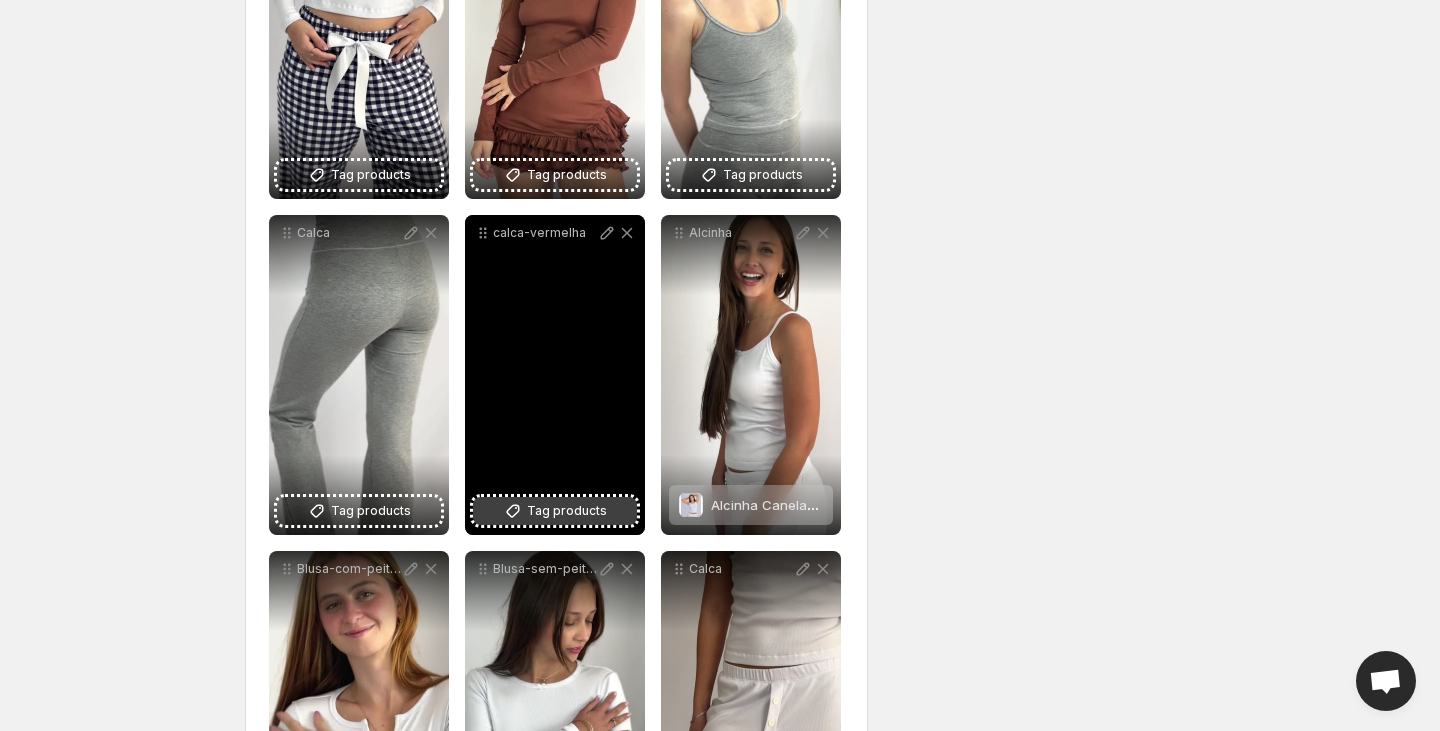 click on "Tag products" at bounding box center [555, 511] 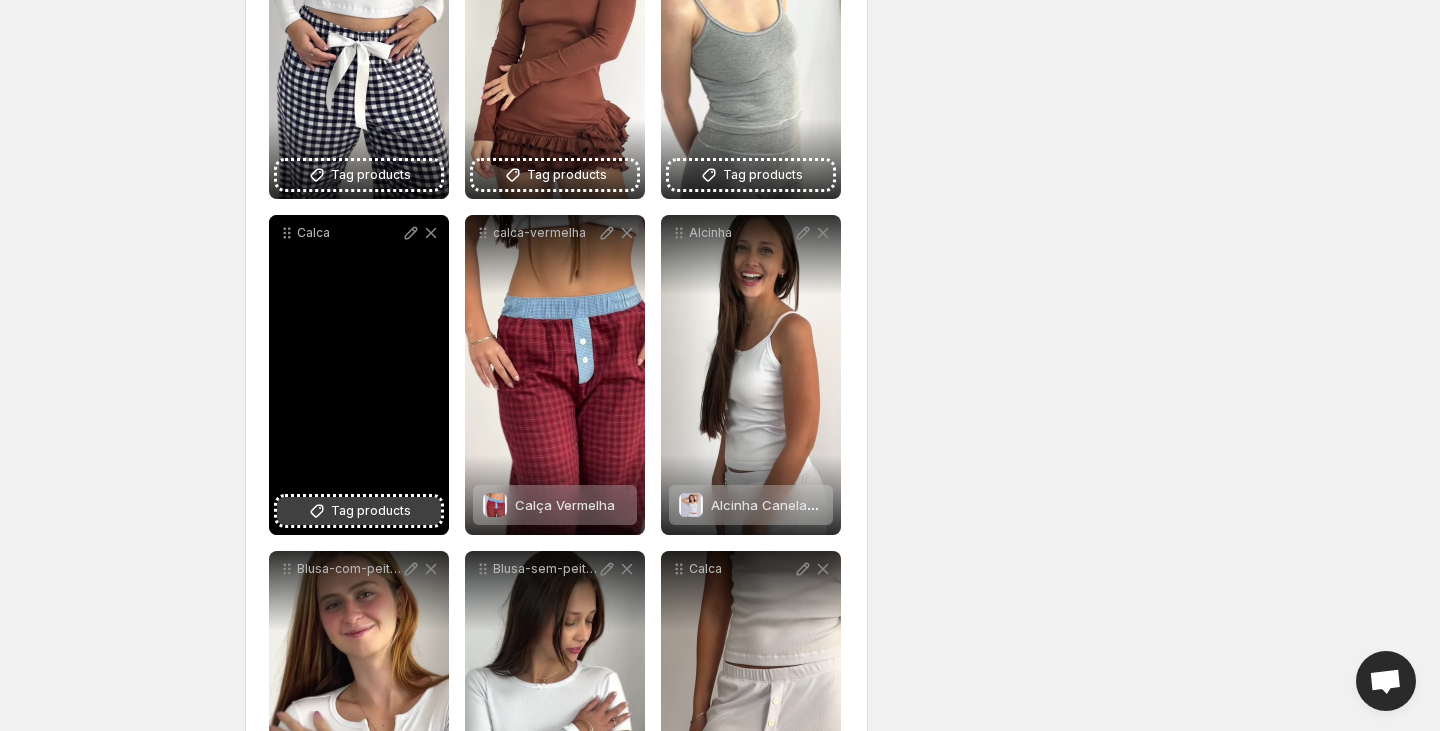 click on "Tag products" at bounding box center [371, 511] 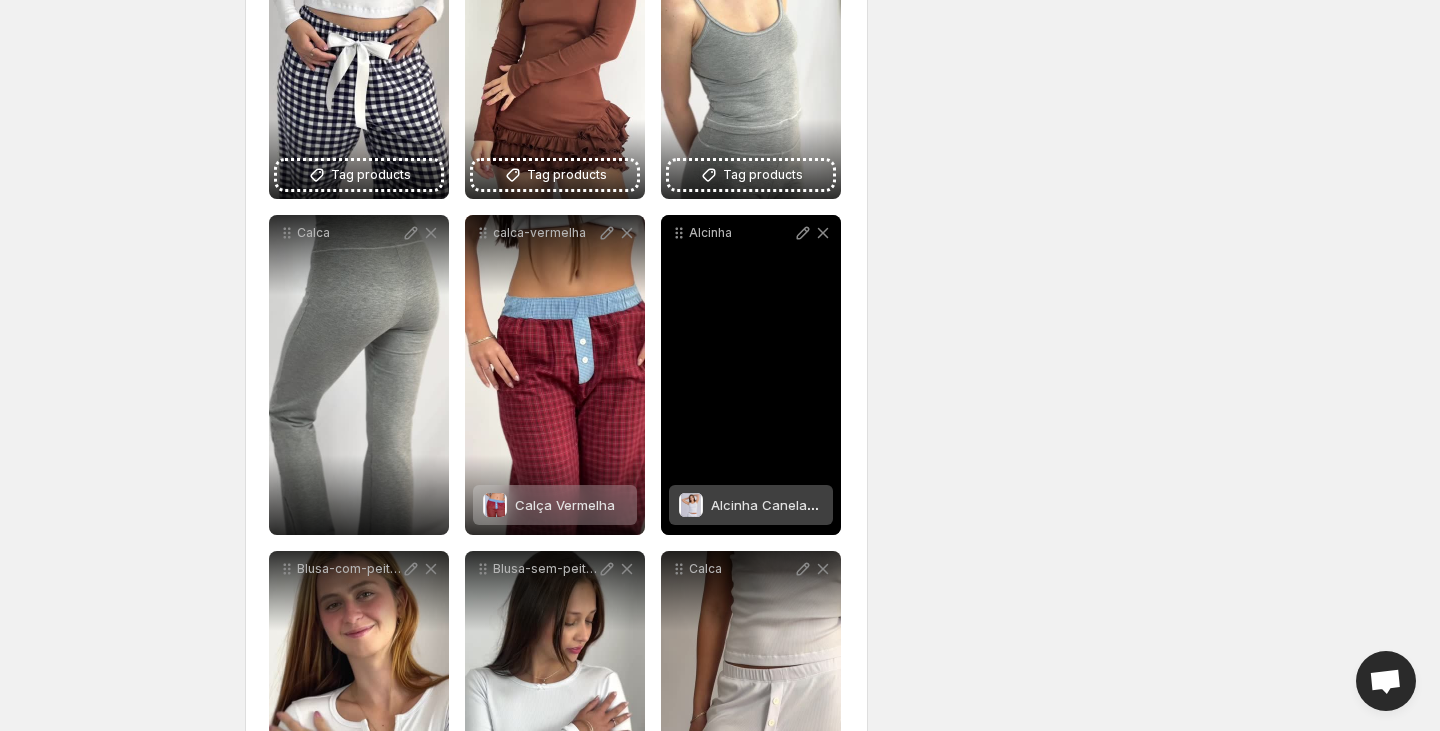 scroll, scrollTop: 1272, scrollLeft: 0, axis: vertical 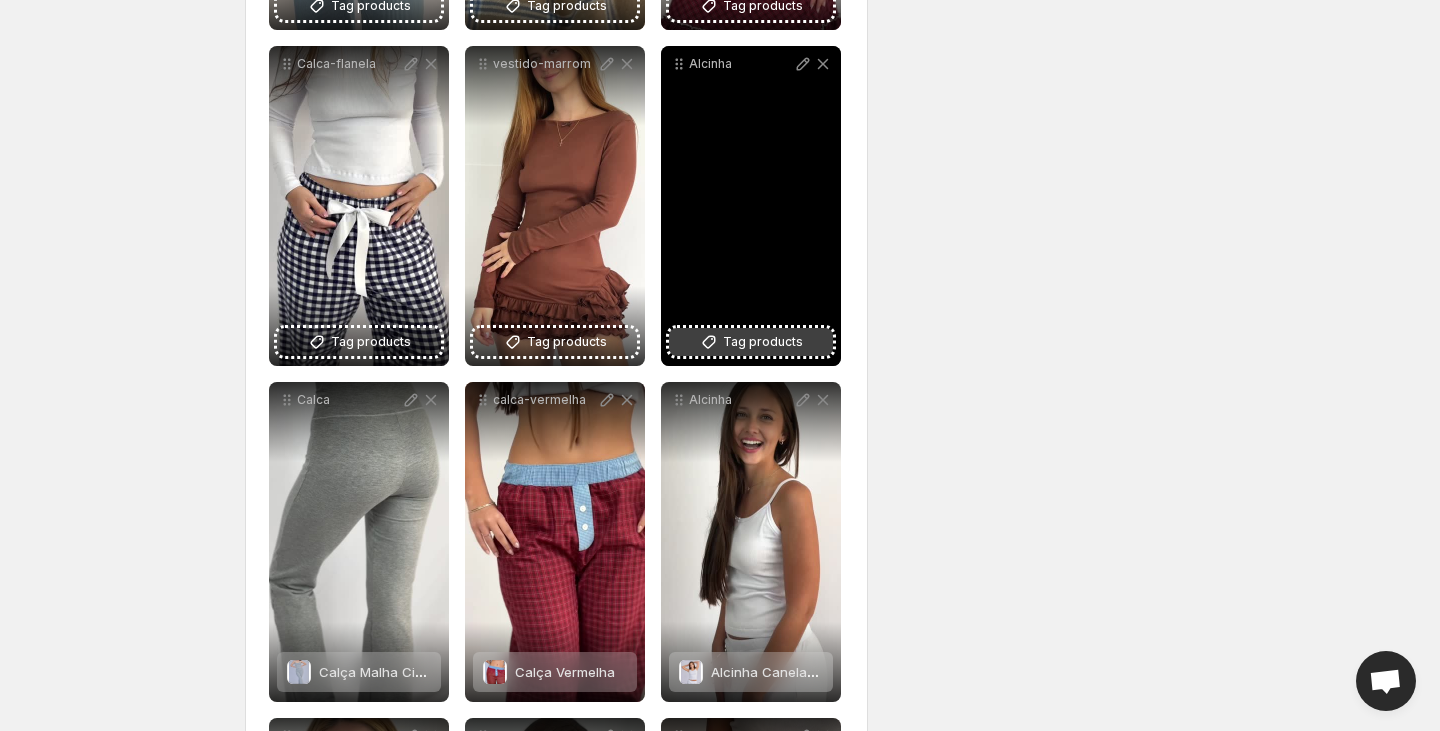 click on "Tag products" at bounding box center (763, 342) 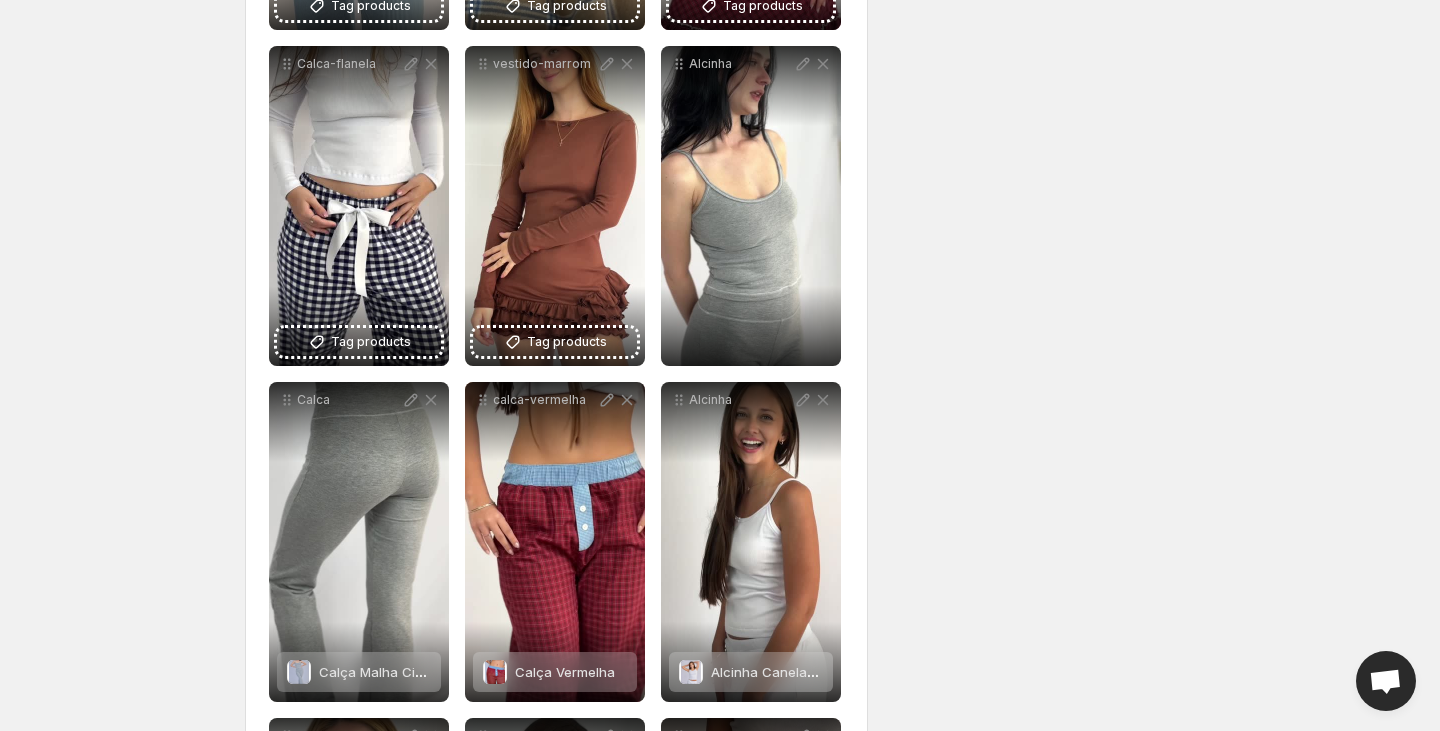 scroll, scrollTop: 1212, scrollLeft: 0, axis: vertical 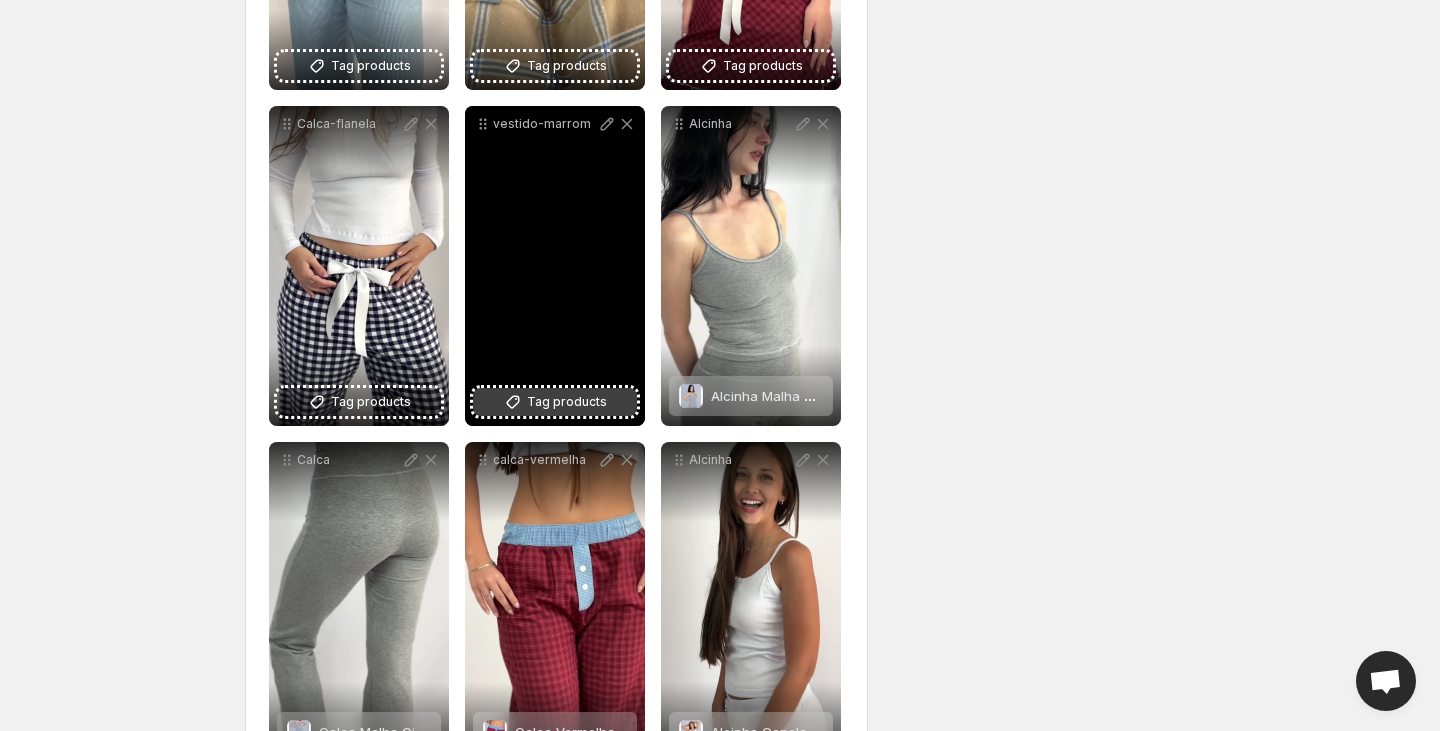 click on "Tag products" at bounding box center [555, 402] 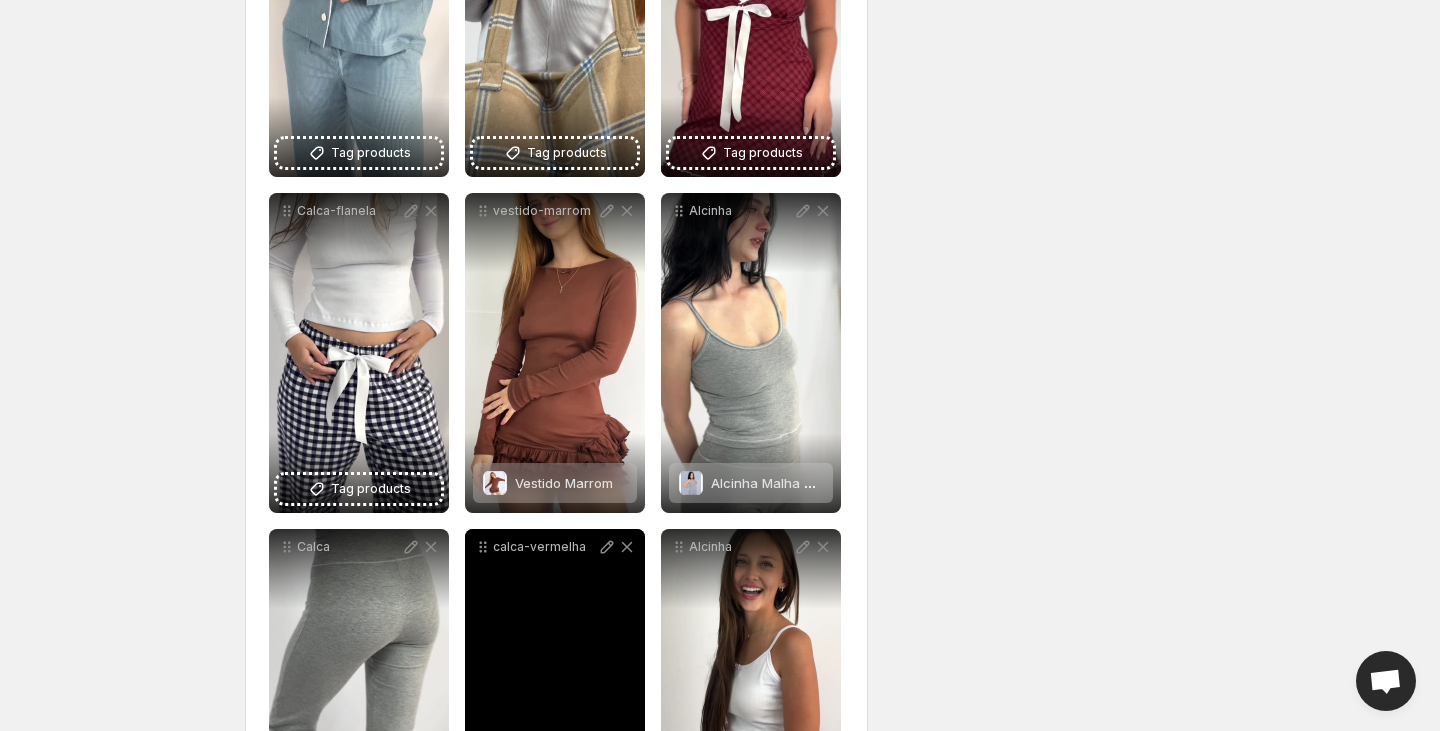 scroll, scrollTop: 1100, scrollLeft: 0, axis: vertical 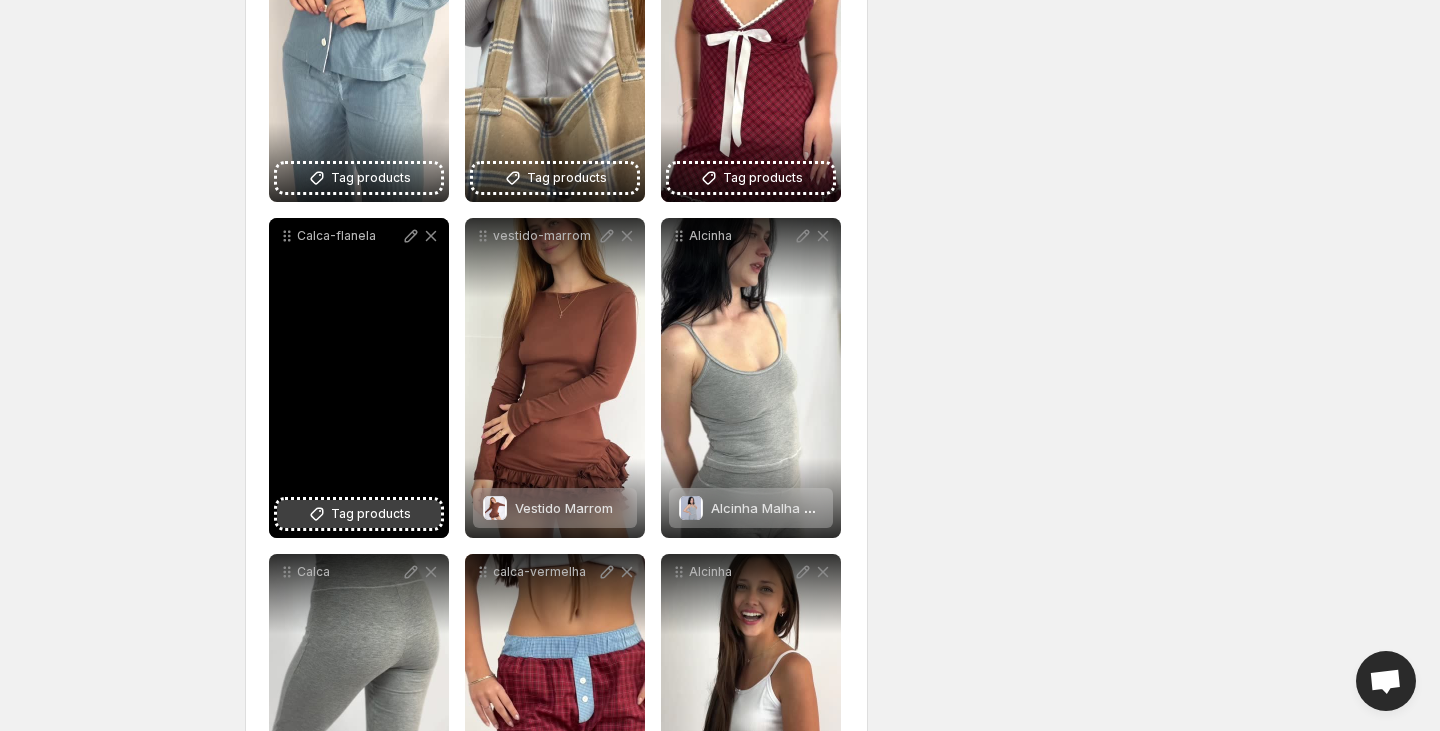 click on "Tag products" at bounding box center [371, 514] 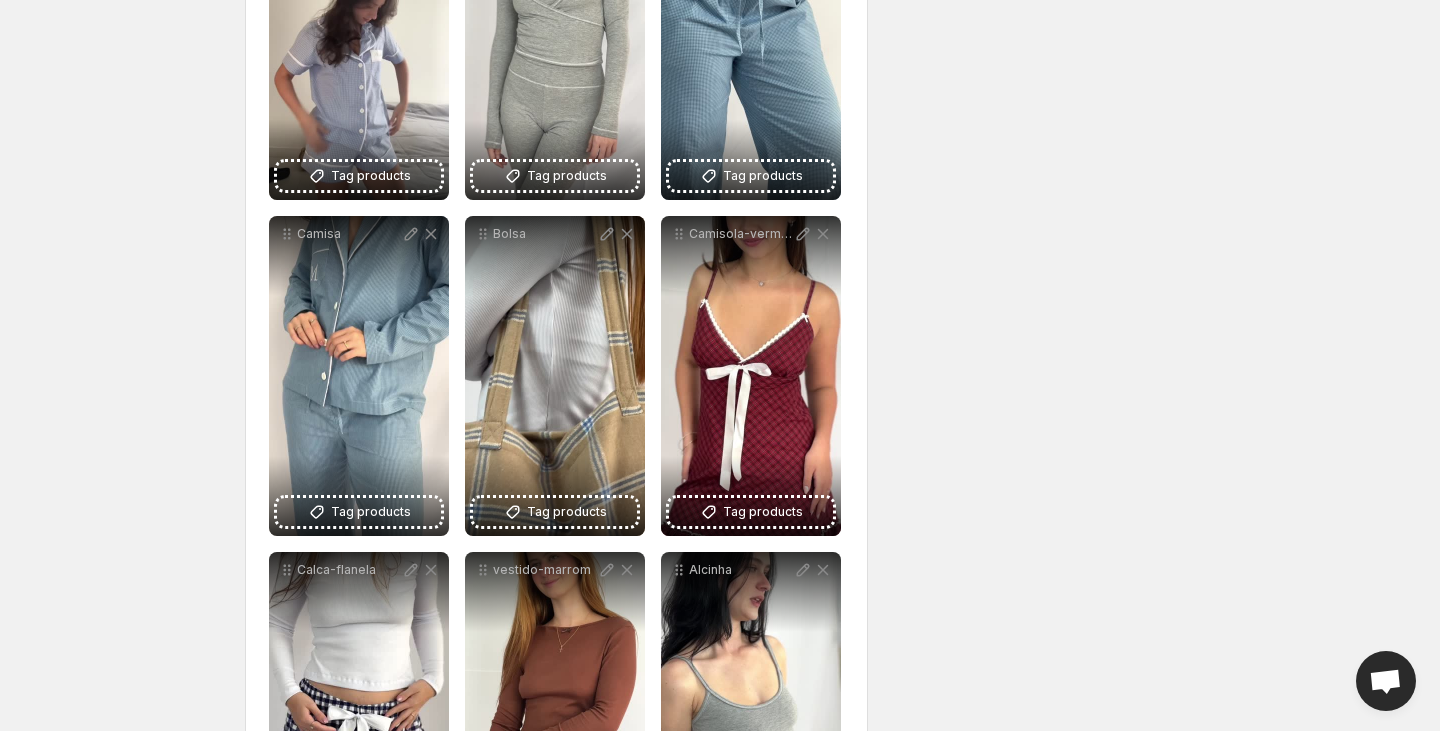 scroll, scrollTop: 755, scrollLeft: 0, axis: vertical 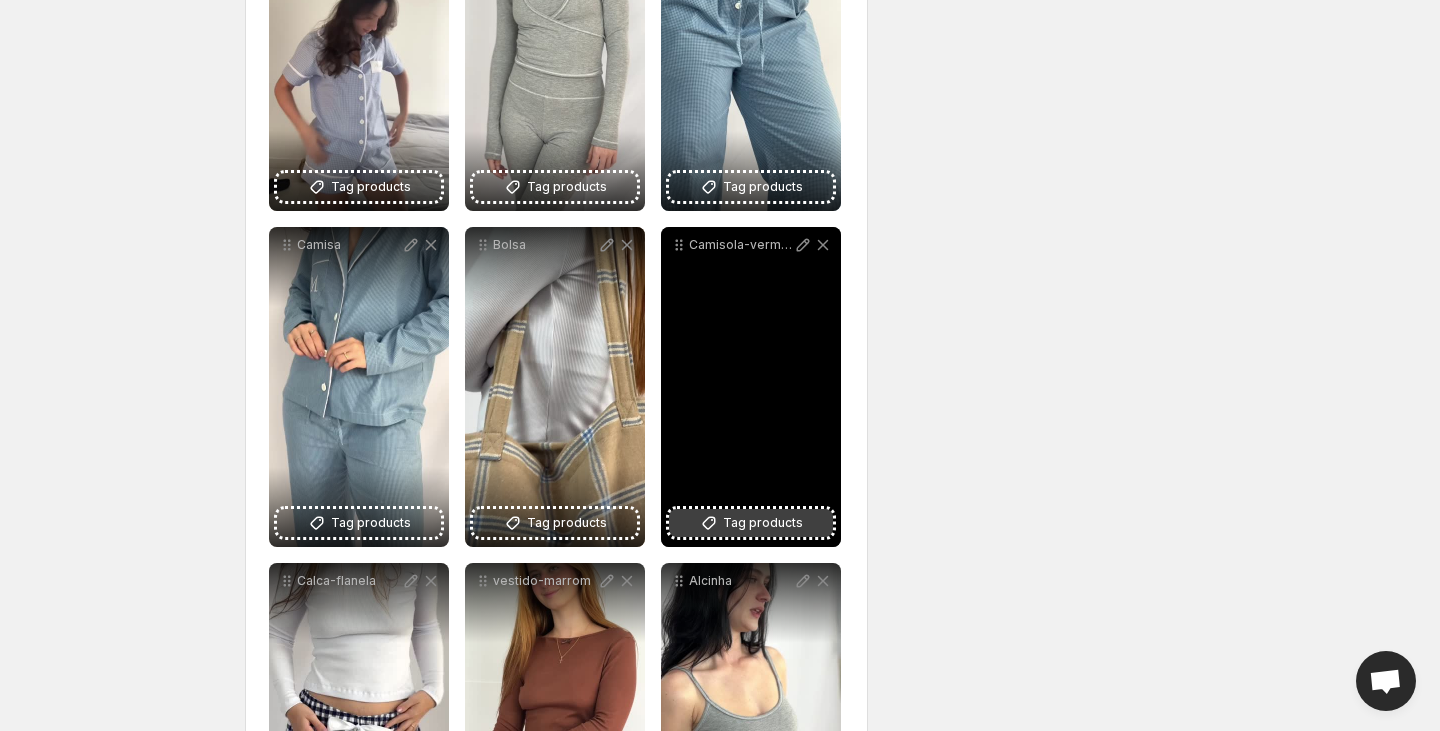 click on "Tag products" at bounding box center (763, 523) 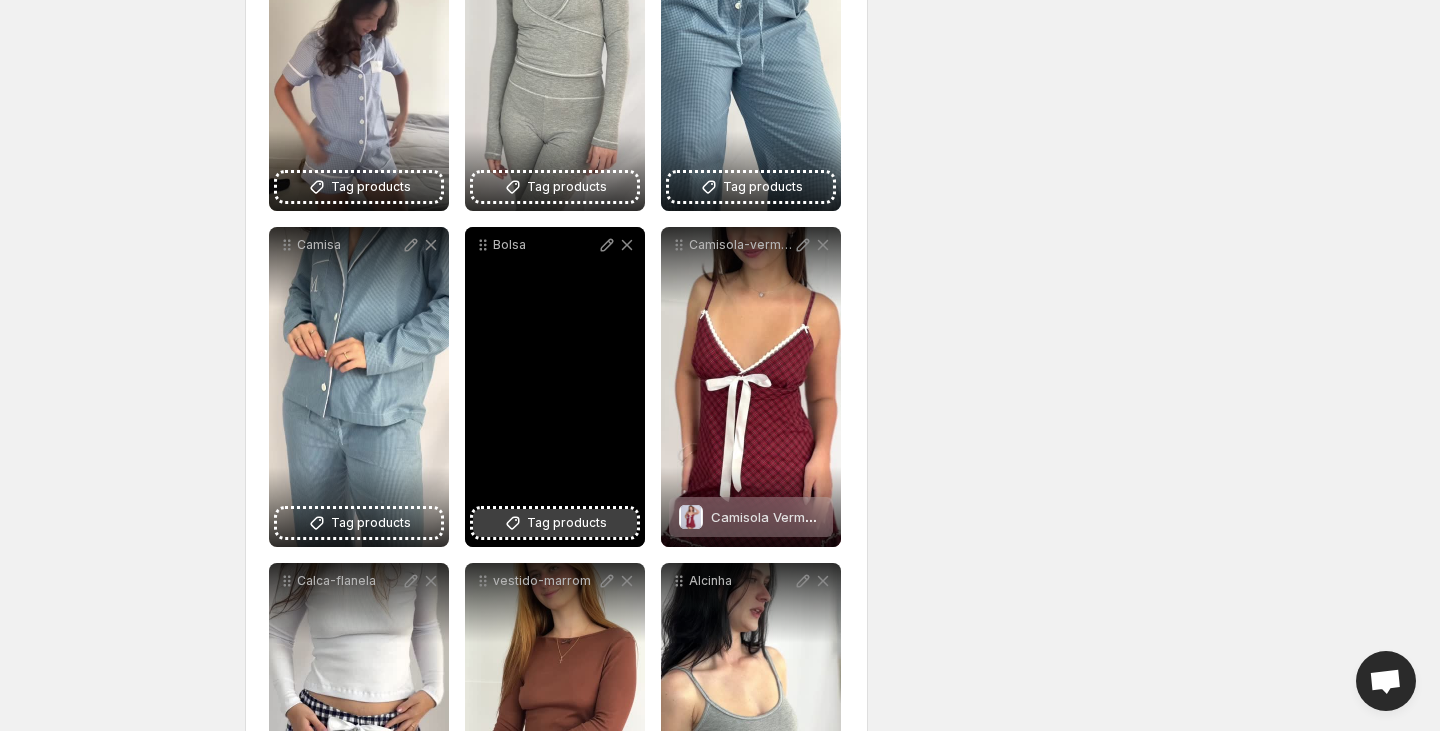 click on "Tag products" at bounding box center [567, 523] 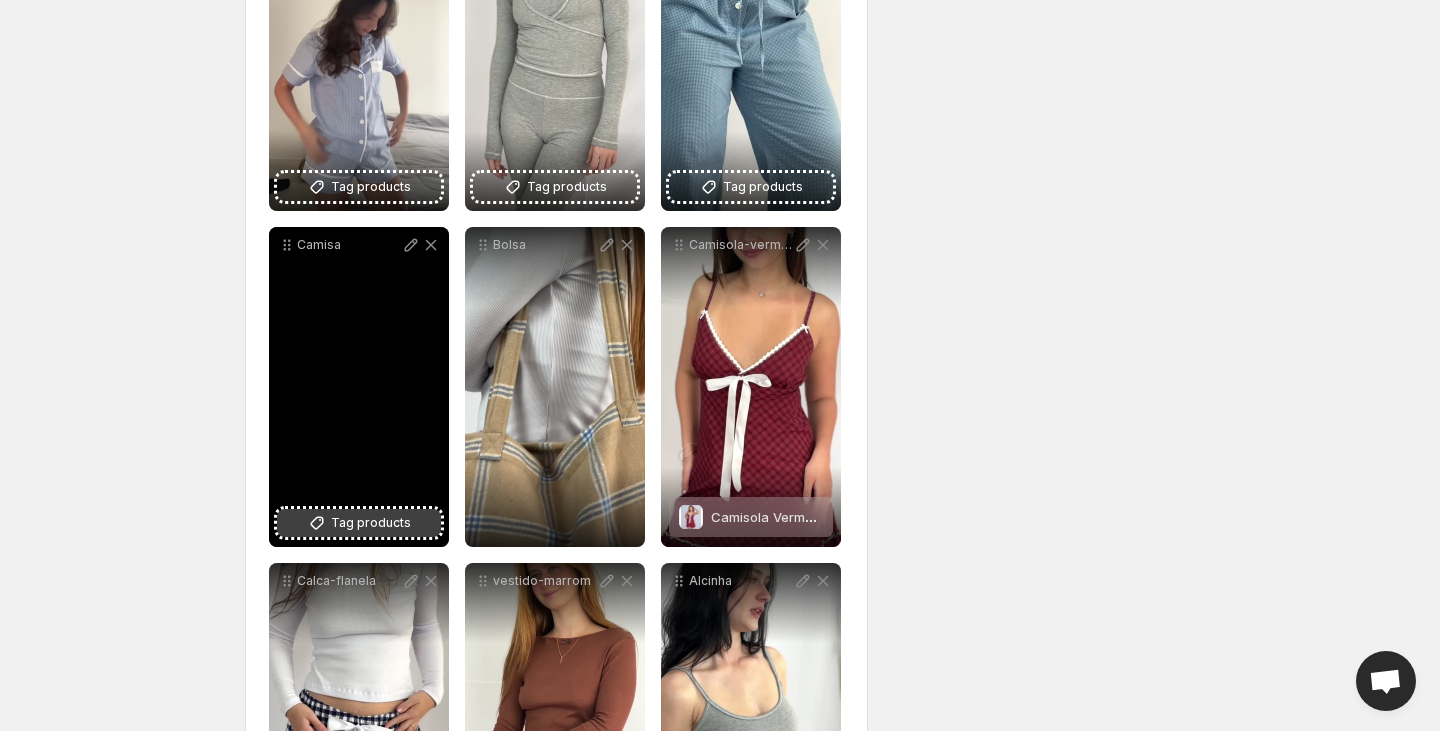 click on "Tag products" at bounding box center [371, 523] 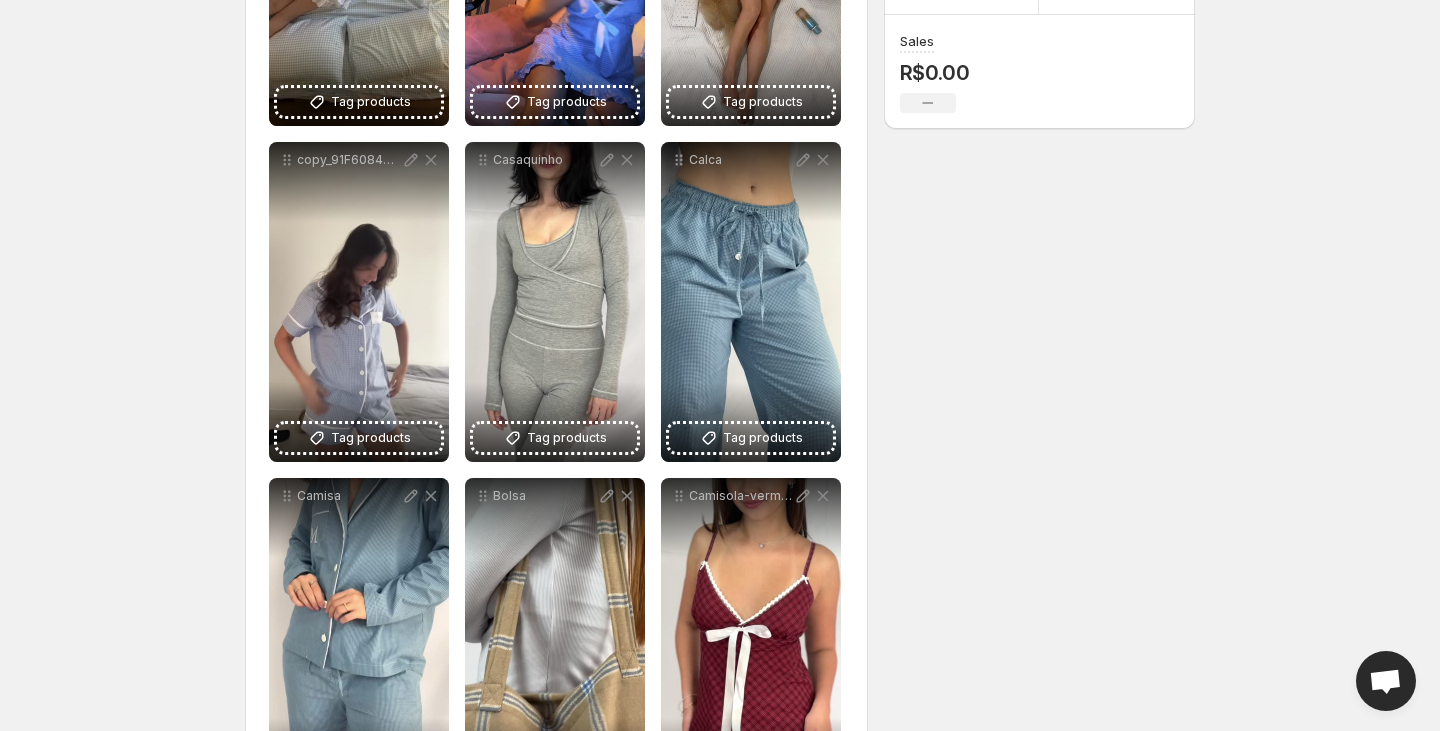 scroll, scrollTop: 495, scrollLeft: 0, axis: vertical 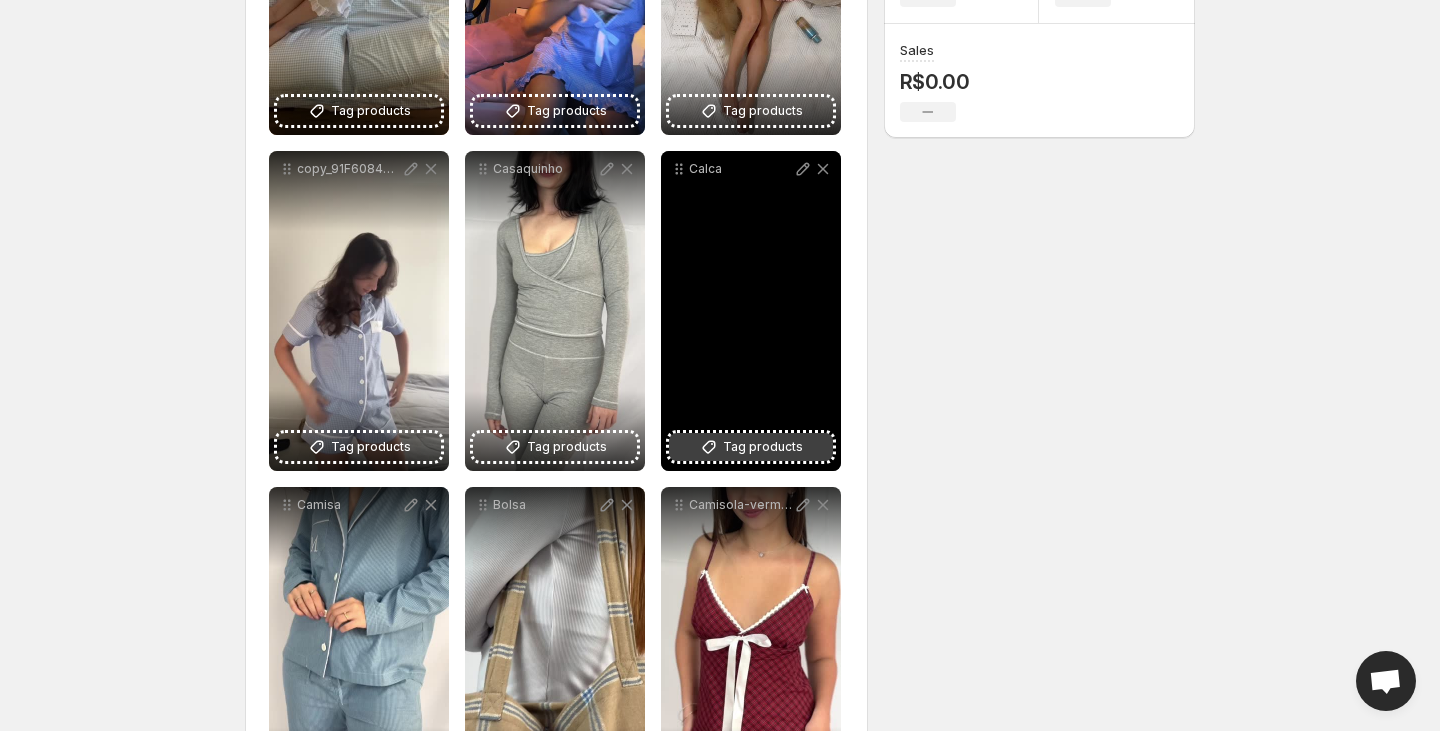 click on "Tag products" at bounding box center [763, 447] 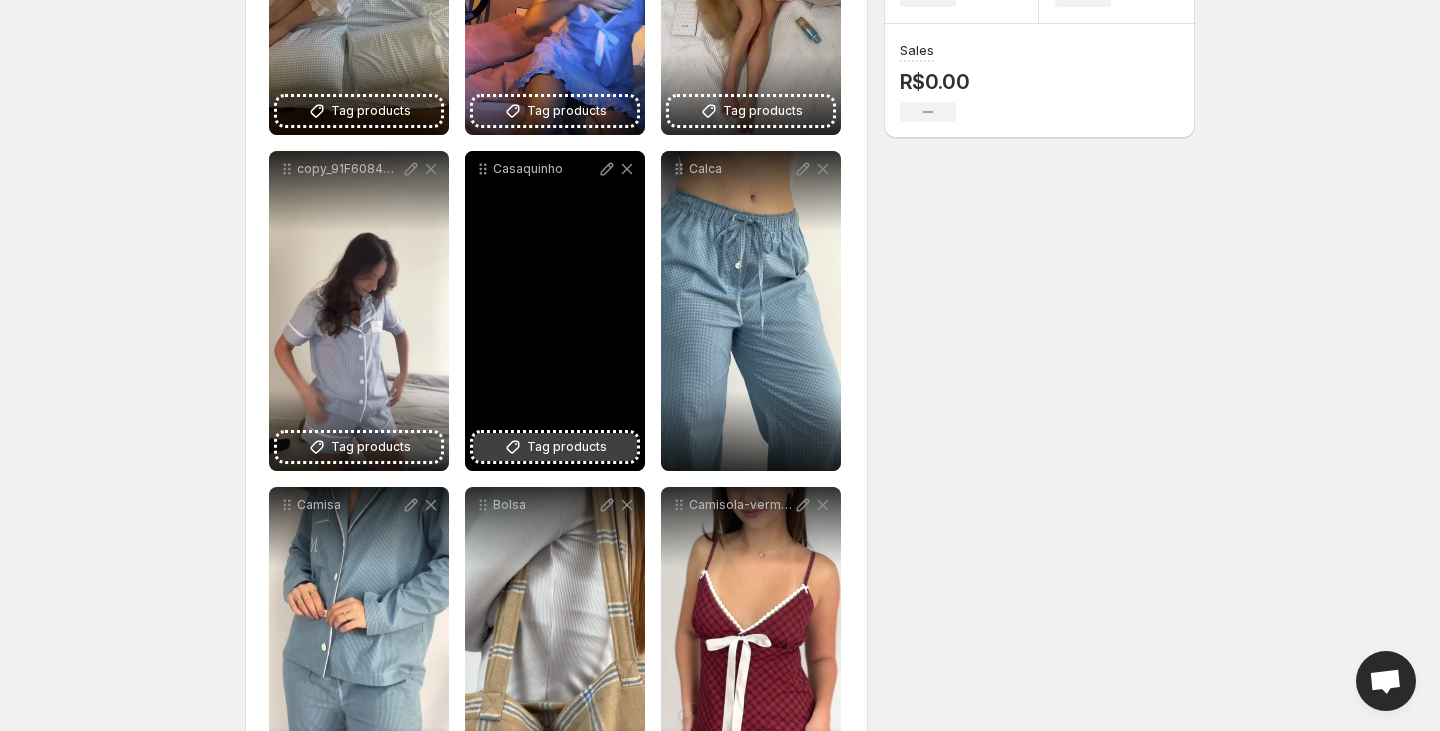click on "Tag products" at bounding box center [555, 447] 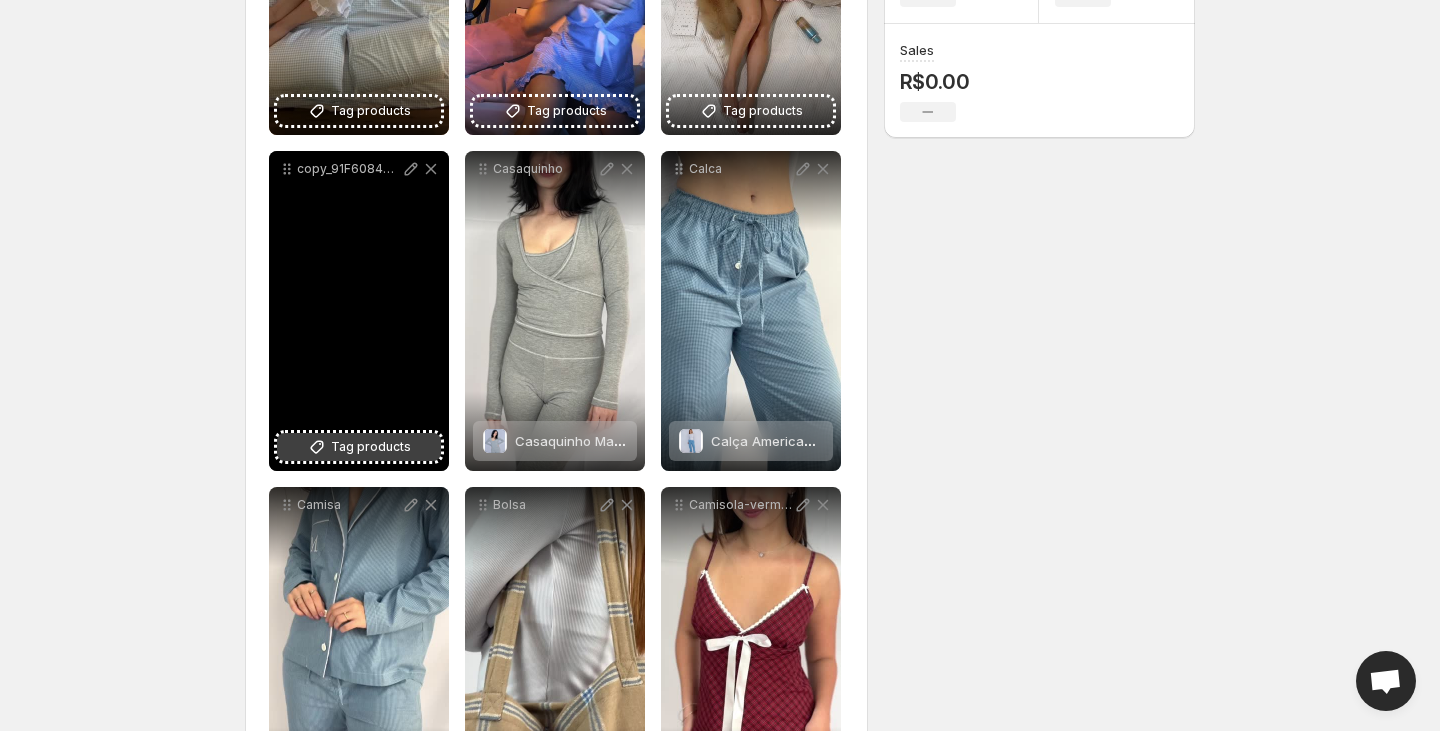 click on "Tag products" at bounding box center [359, 447] 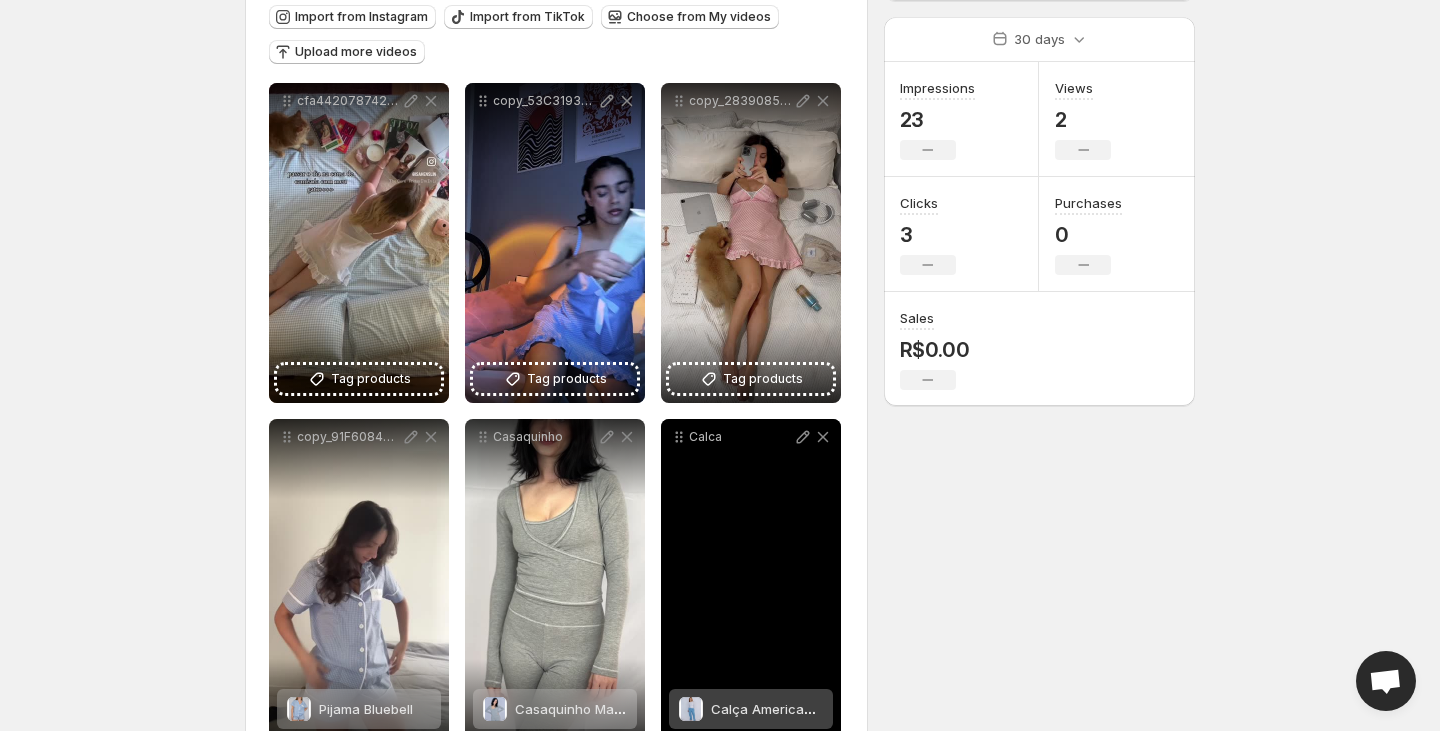scroll, scrollTop: 228, scrollLeft: 0, axis: vertical 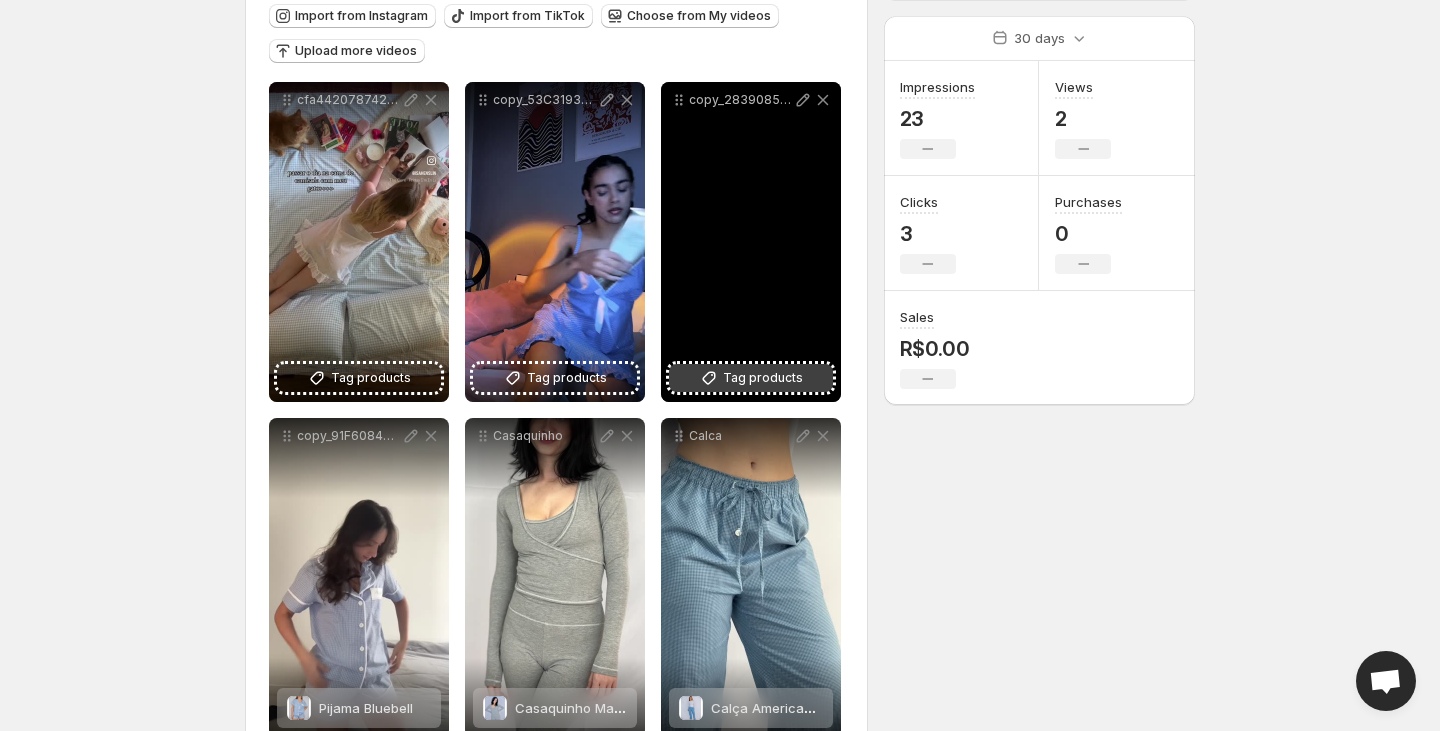 click on "Tag products" at bounding box center [763, 378] 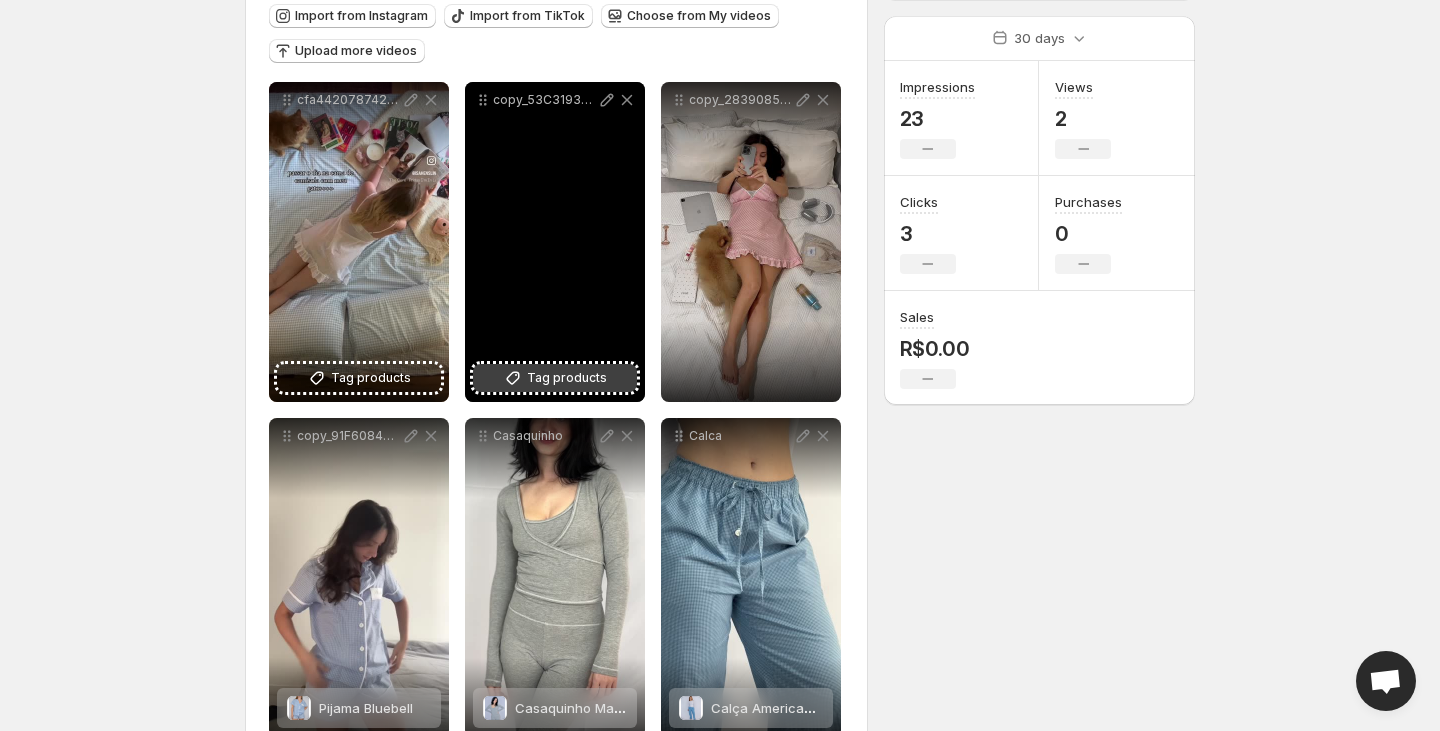 click on "Tag products" at bounding box center [567, 378] 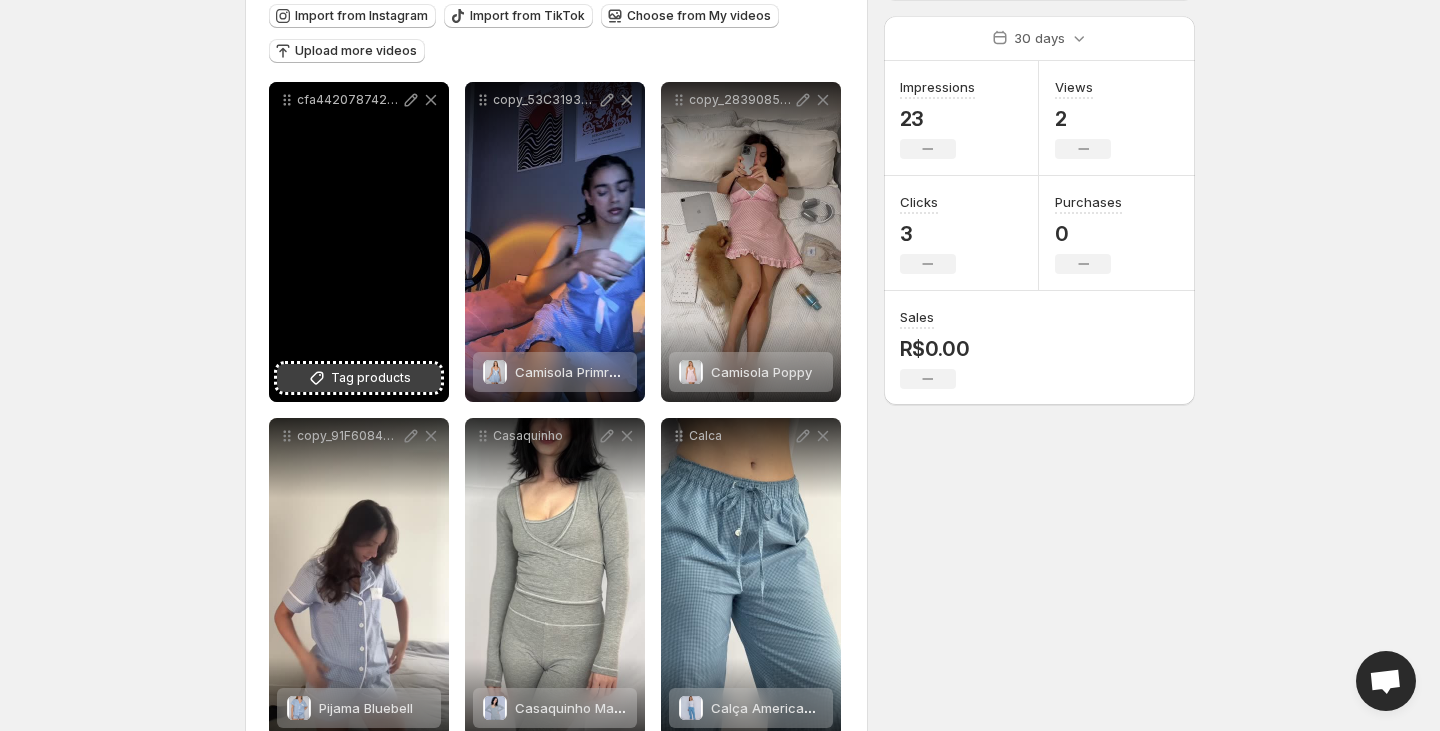 click on "Tag products" at bounding box center (359, 378) 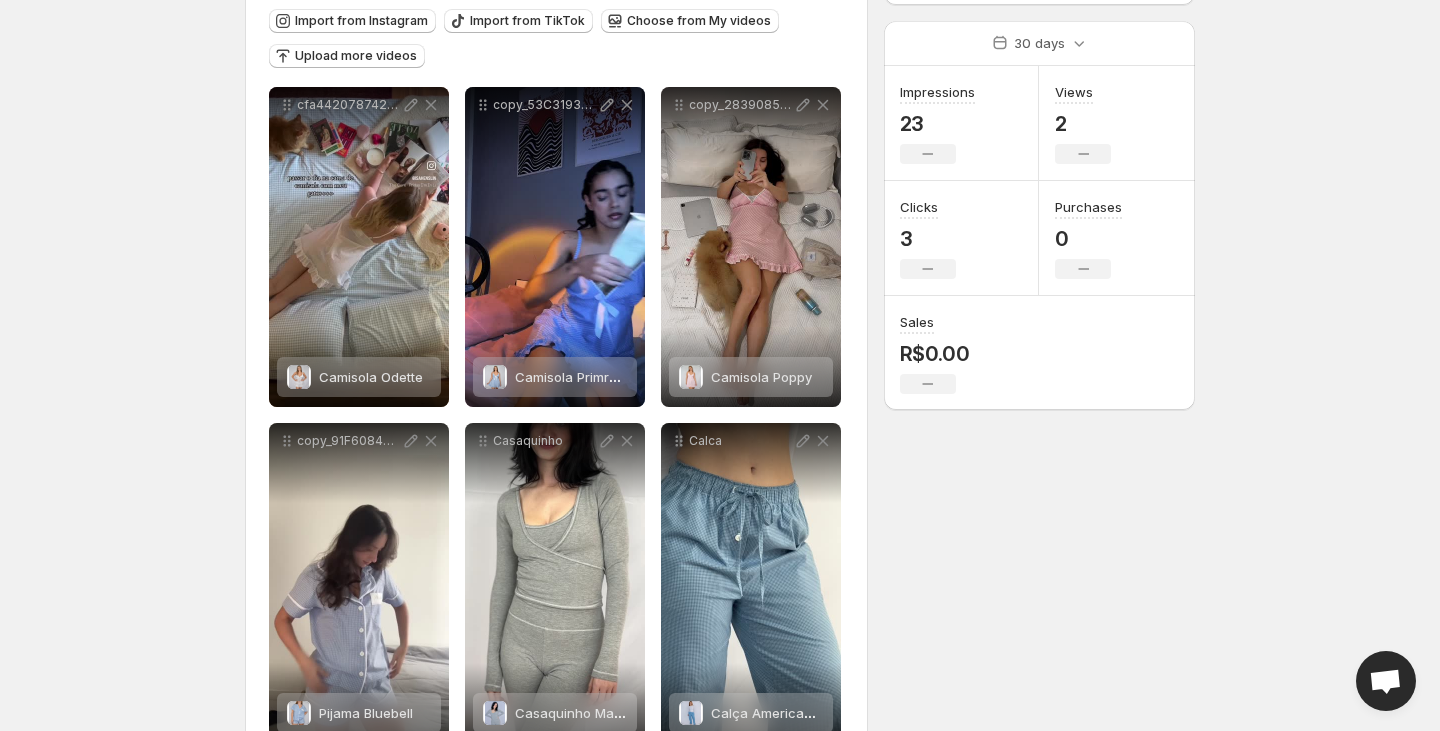 scroll, scrollTop: 0, scrollLeft: 0, axis: both 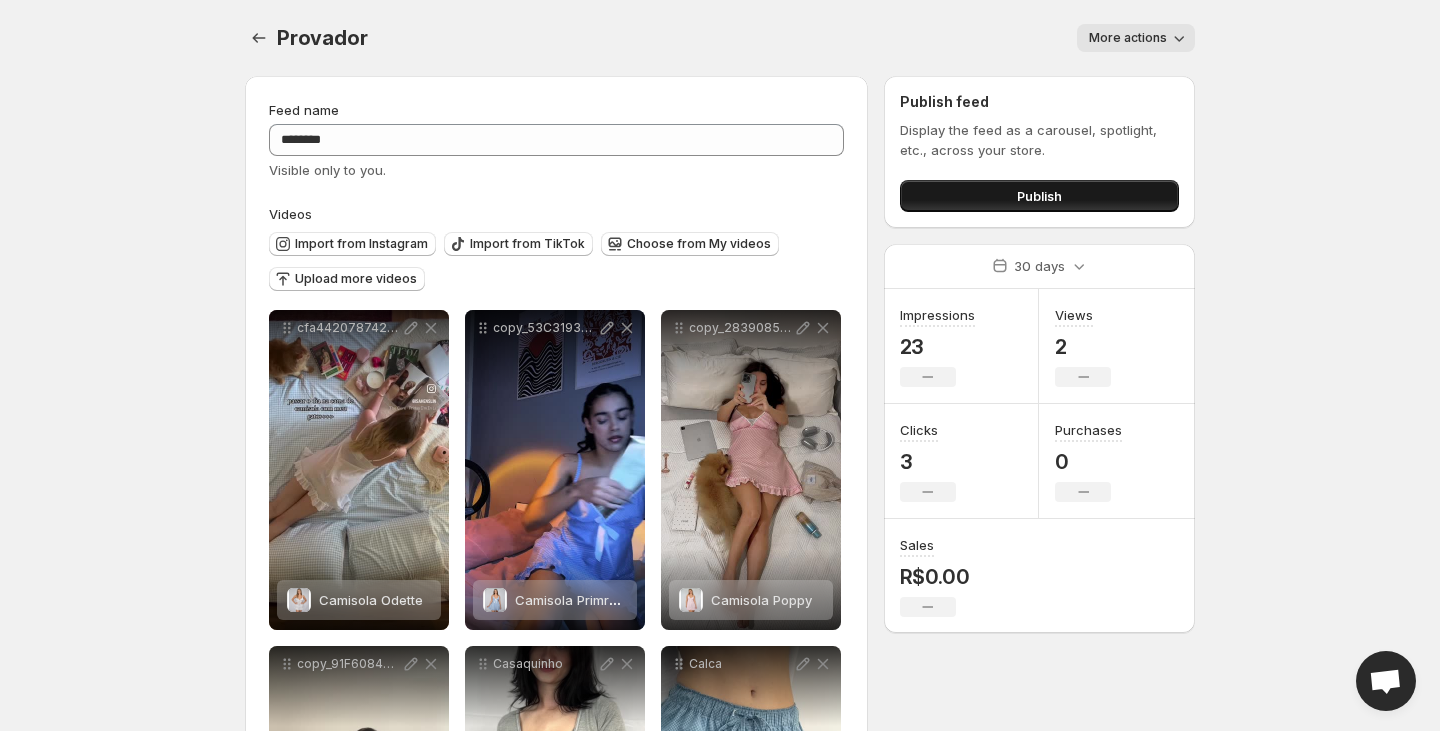 click on "Publish" at bounding box center [1039, 196] 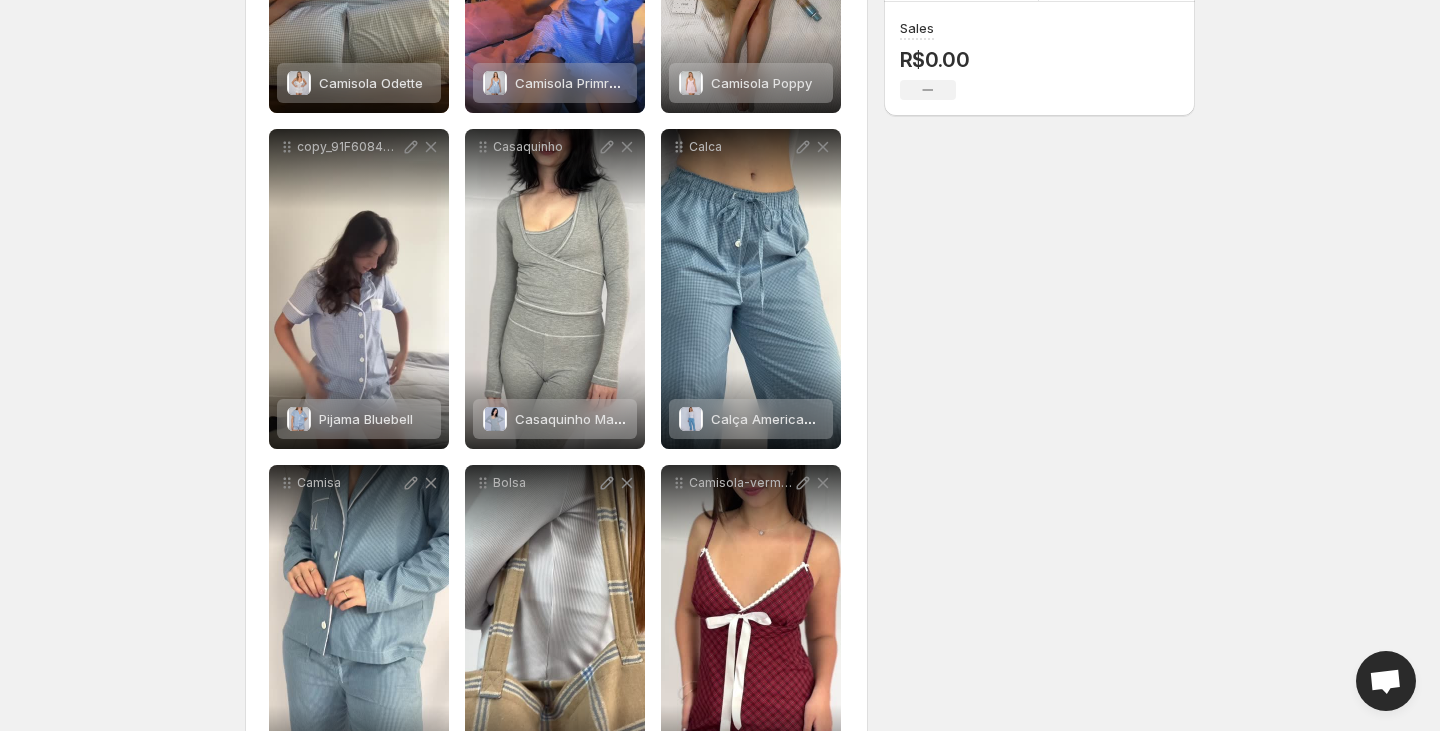 scroll, scrollTop: 536, scrollLeft: 0, axis: vertical 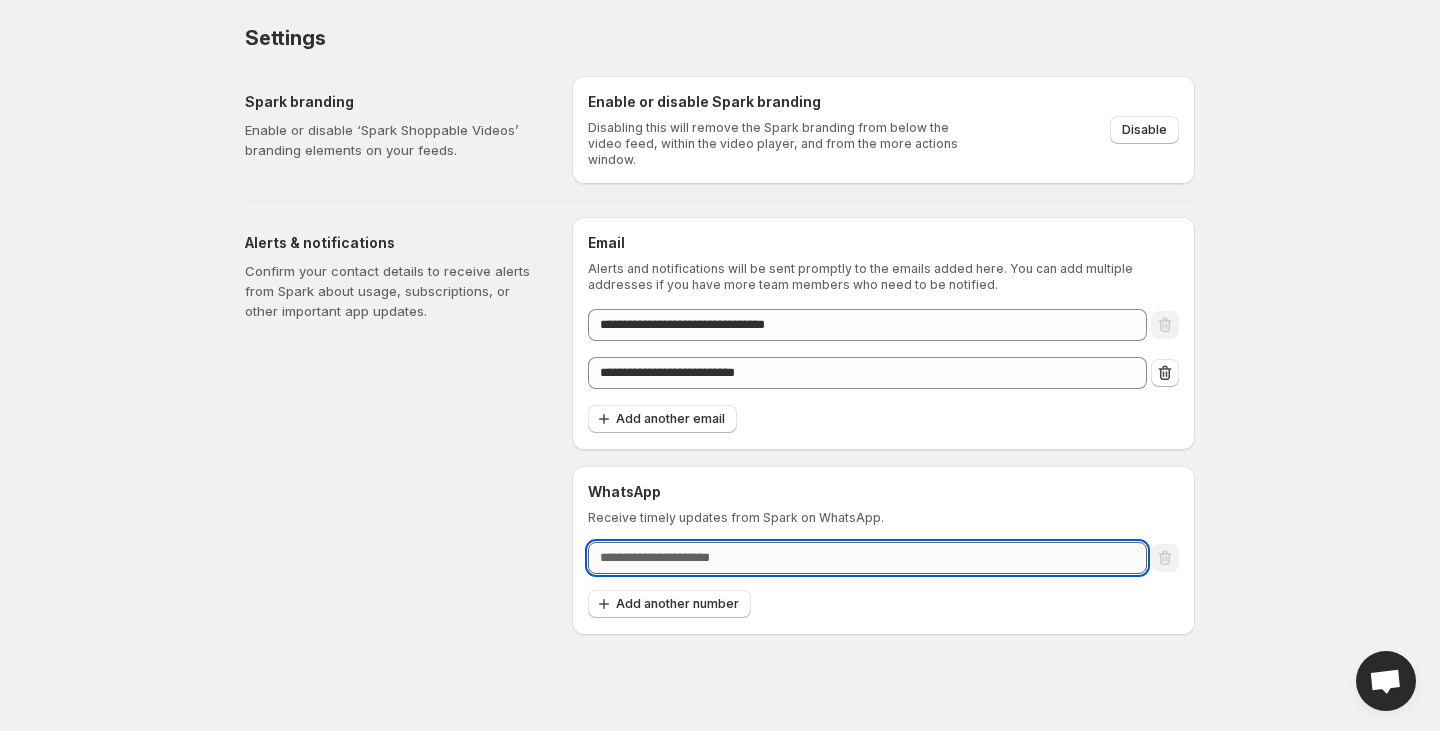 click at bounding box center (867, 558) 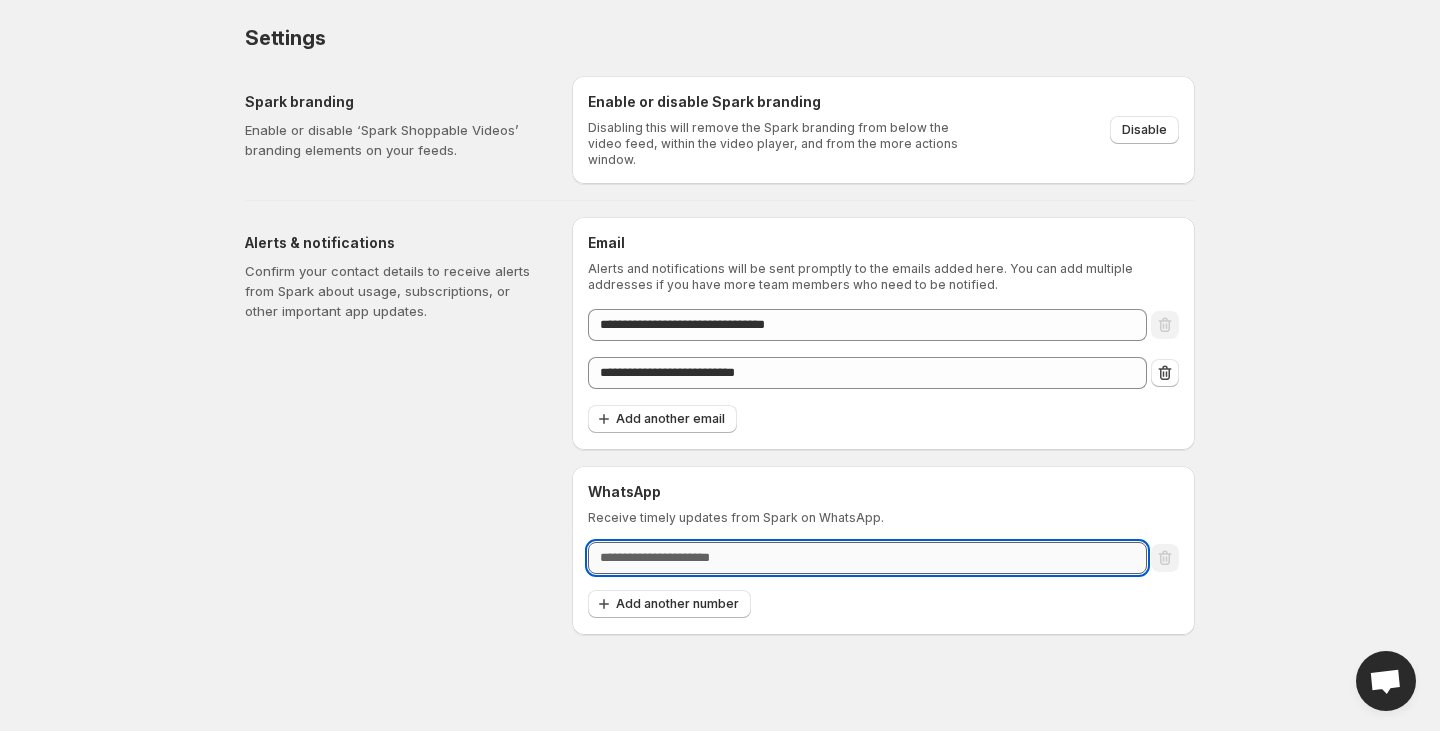 click at bounding box center (867, 558) 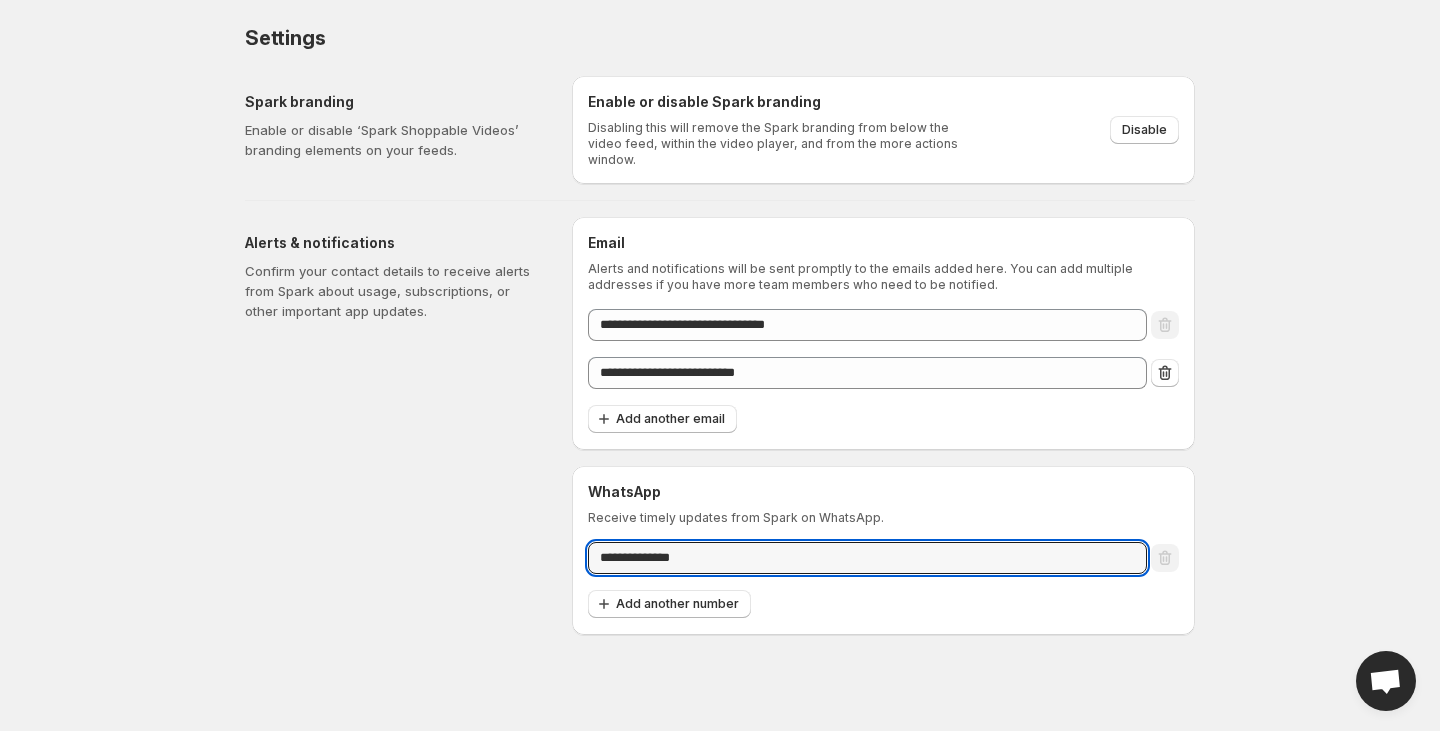 type on "**********" 